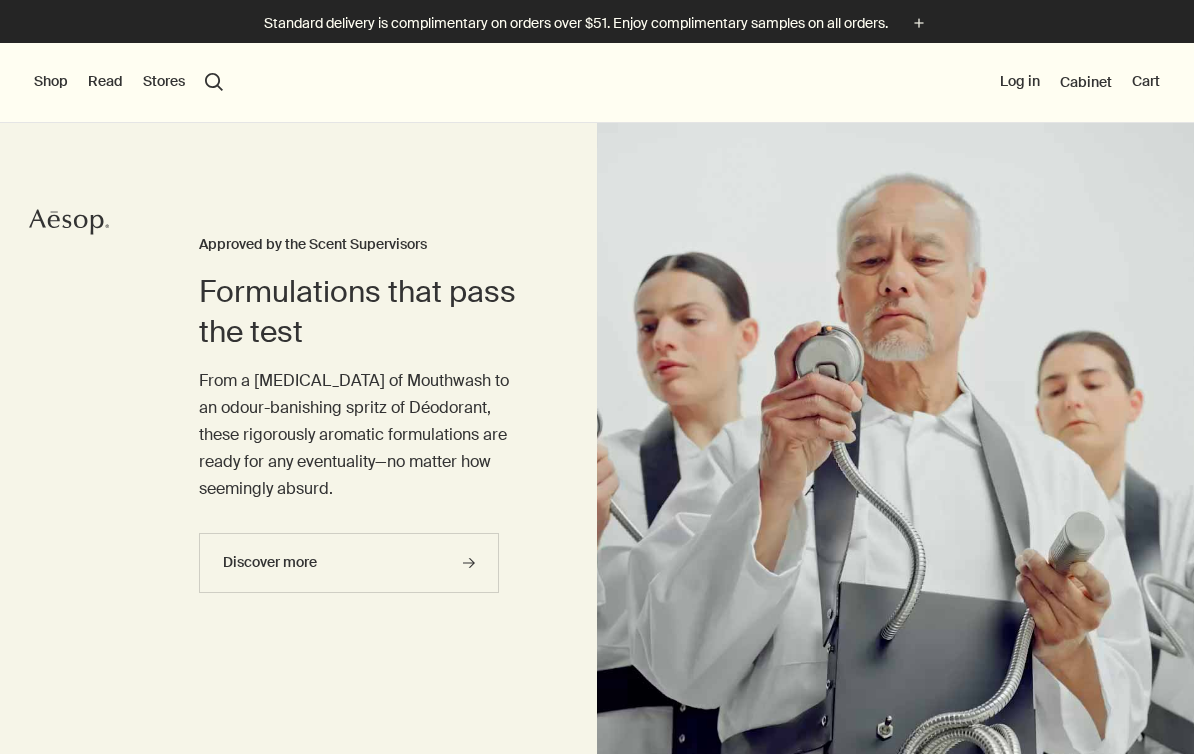 scroll, scrollTop: 0, scrollLeft: 0, axis: both 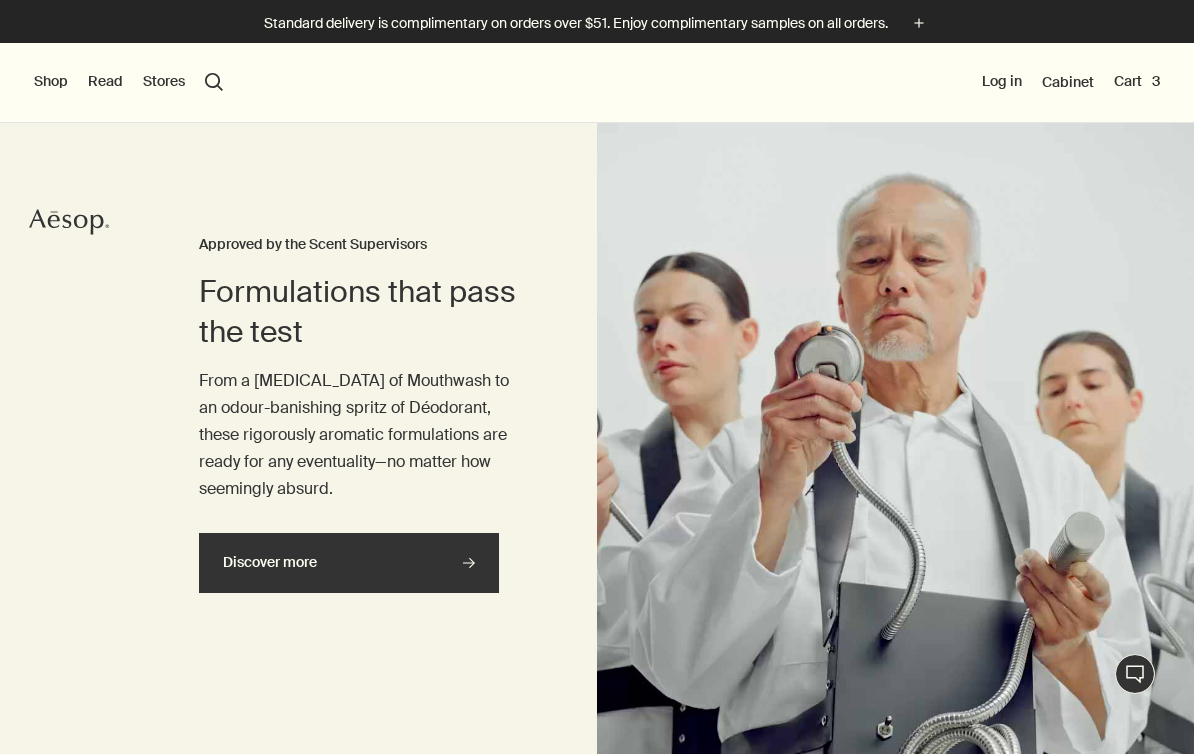 click on "Discover more   rightArrow" at bounding box center [349, 563] 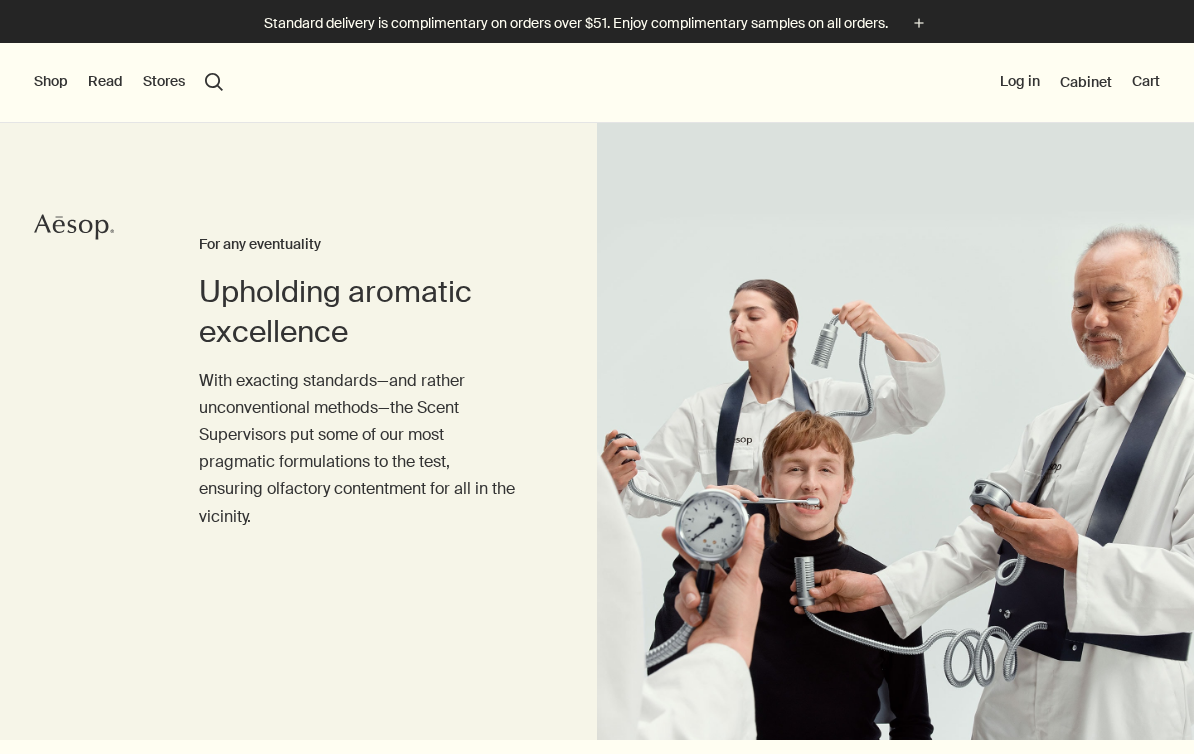 scroll, scrollTop: 0, scrollLeft: 0, axis: both 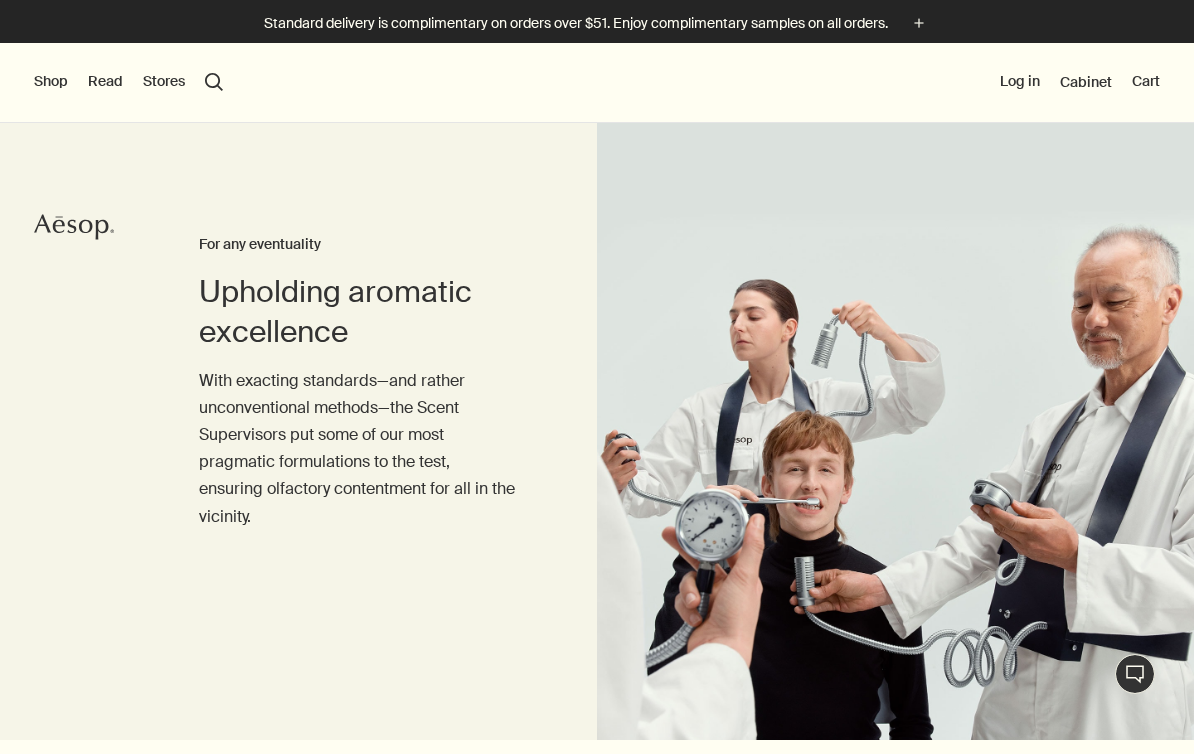 click on "Aesop" 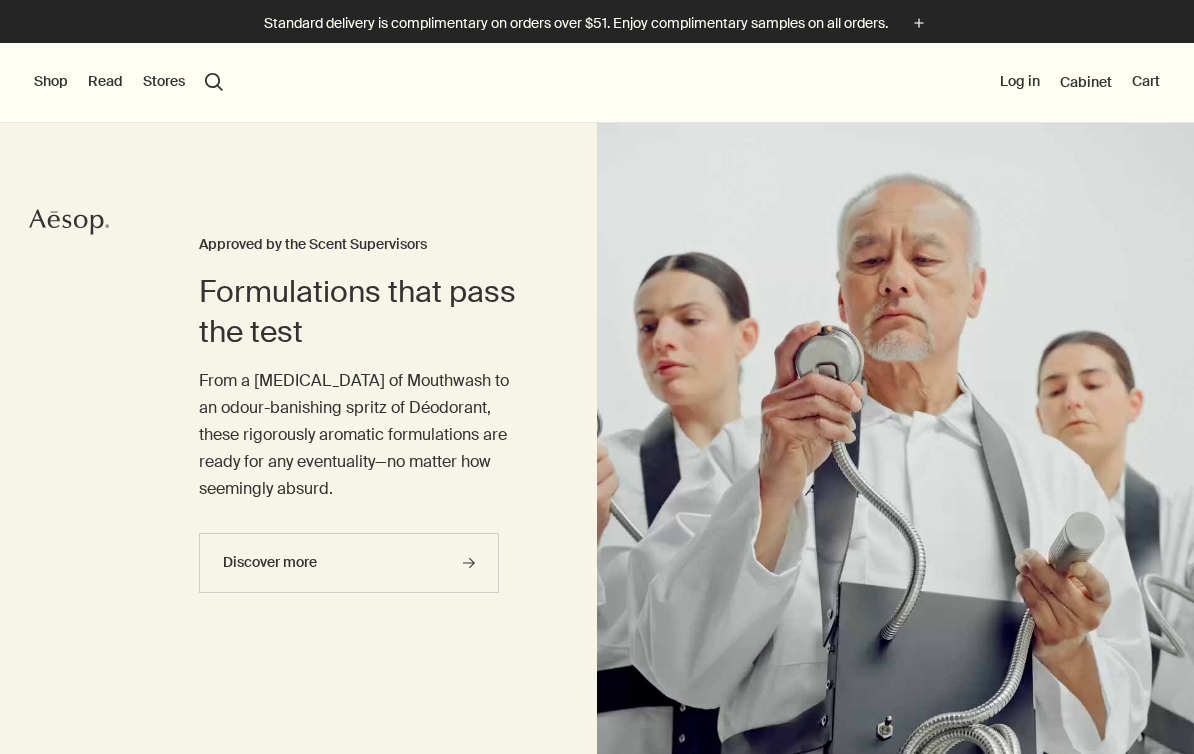 scroll, scrollTop: 0, scrollLeft: 0, axis: both 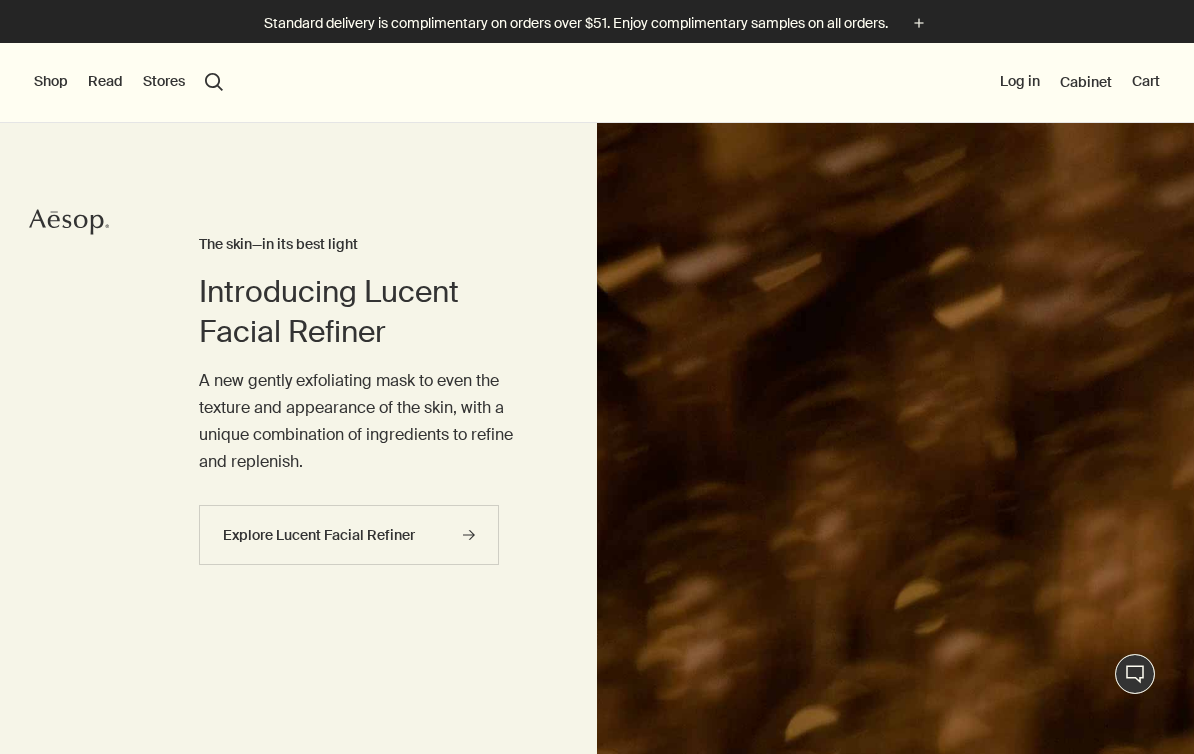click on "Shop New & Notable Skin Care Hand & Body Home Hair Fragrance Kits & Travel Gifts Live assistance Read About Our story Careers Foundation Contact us   rightUpArrow Philosophy Design Products Stores search Search Log in Cabinet Cart" at bounding box center (597, 83) 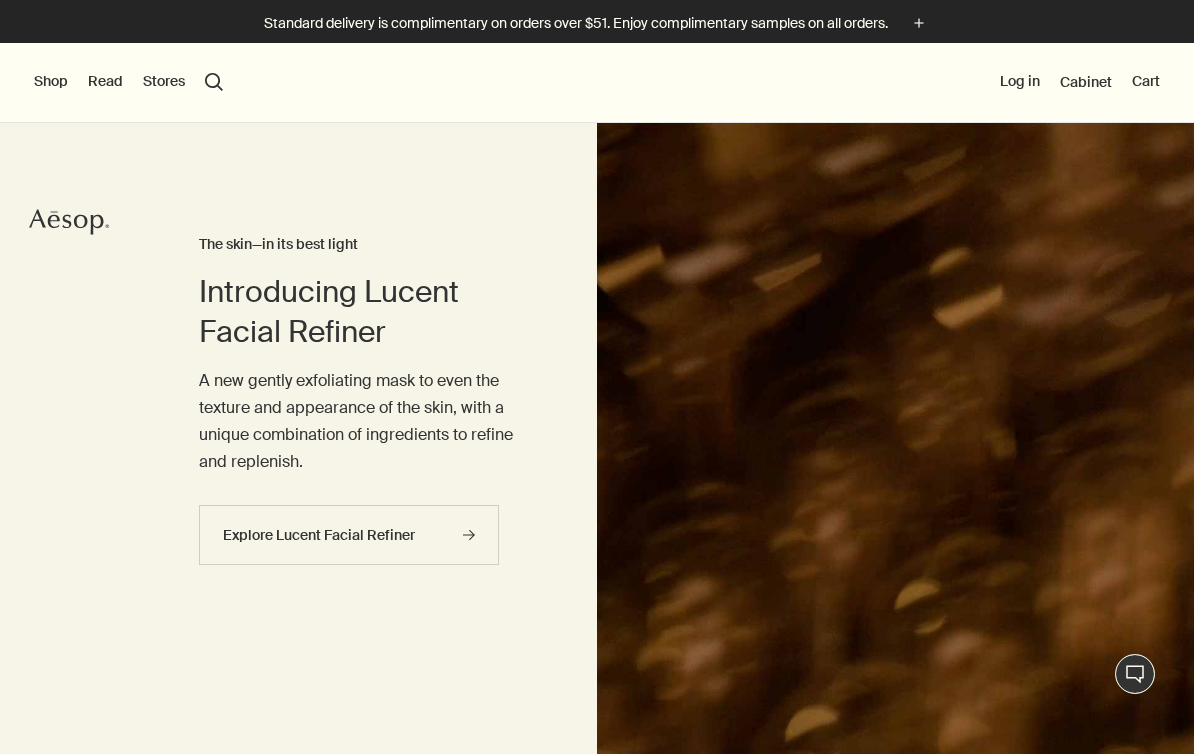 click on "Shop" at bounding box center (51, 82) 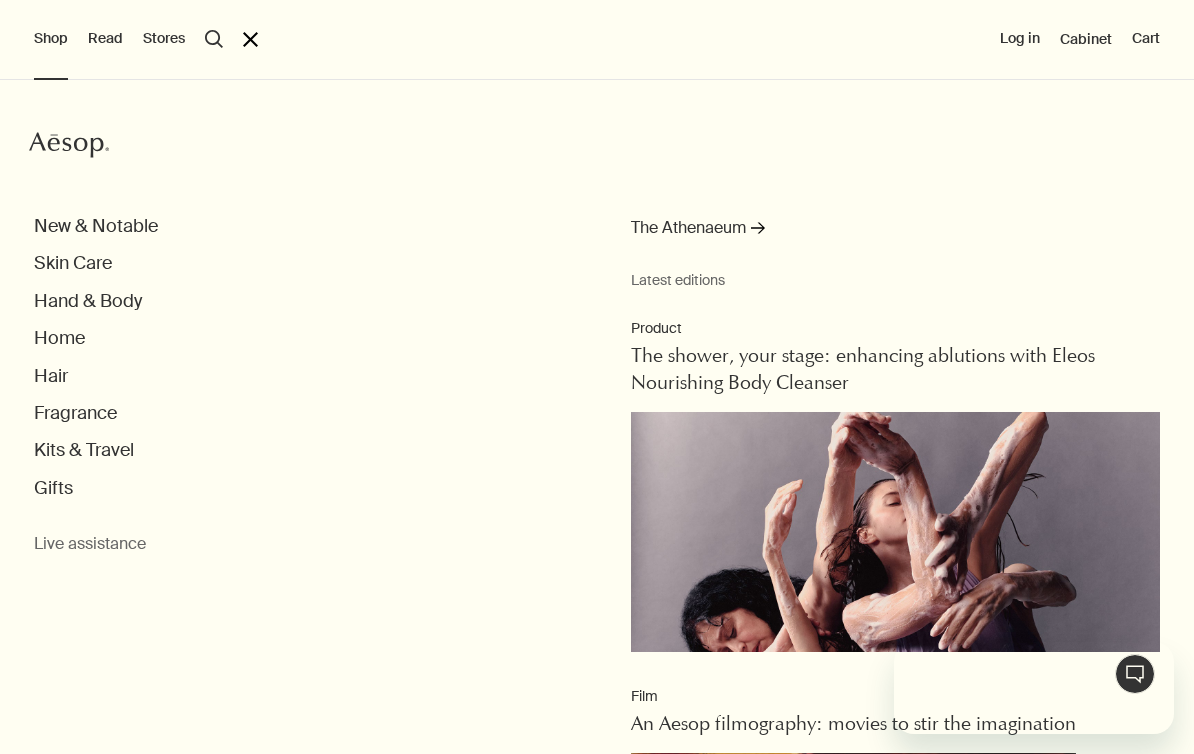 scroll, scrollTop: 0, scrollLeft: 0, axis: both 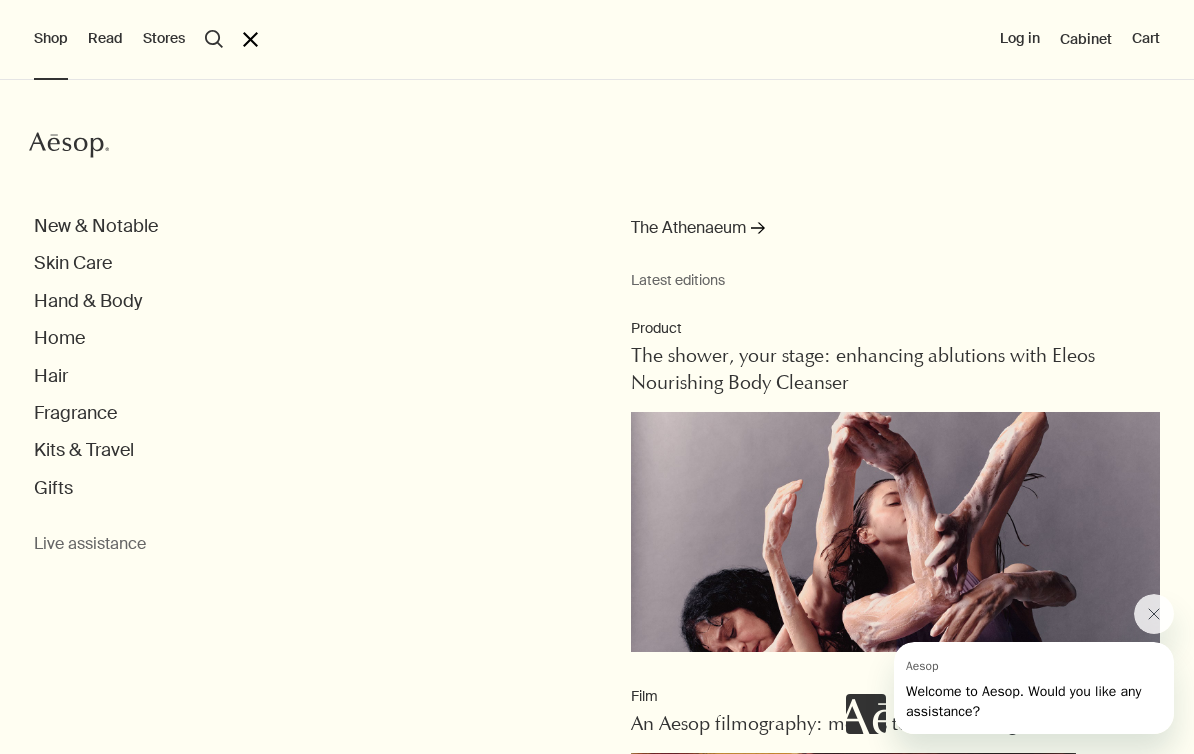 click on "Shop Aesop New & Notable Skin Care Hand & Body Home Hair Fragrance Kits & Travel Gifts Live assistance The Athenaeum rightArrow Latest editions Product The shower, your stage: enhancing ablutions with Eleos Nourishing Body Cleanser Film An Aesop filmography: movies to stir the imagination  Film ‘The Soap Service’: a gift-giving spectacle, inspired by cinema  Essay Embracing traces of life: Chuseok 2024 Essay Expressing gratitude via the written word: celebrating Chuseok 2023 Read Aesop About Our story Careers Foundation Contact us   rightUpArrow Philosophy Design Products Stores Aesop search Search Aesop close Log in Cabinet Cart" at bounding box center [597, 377] 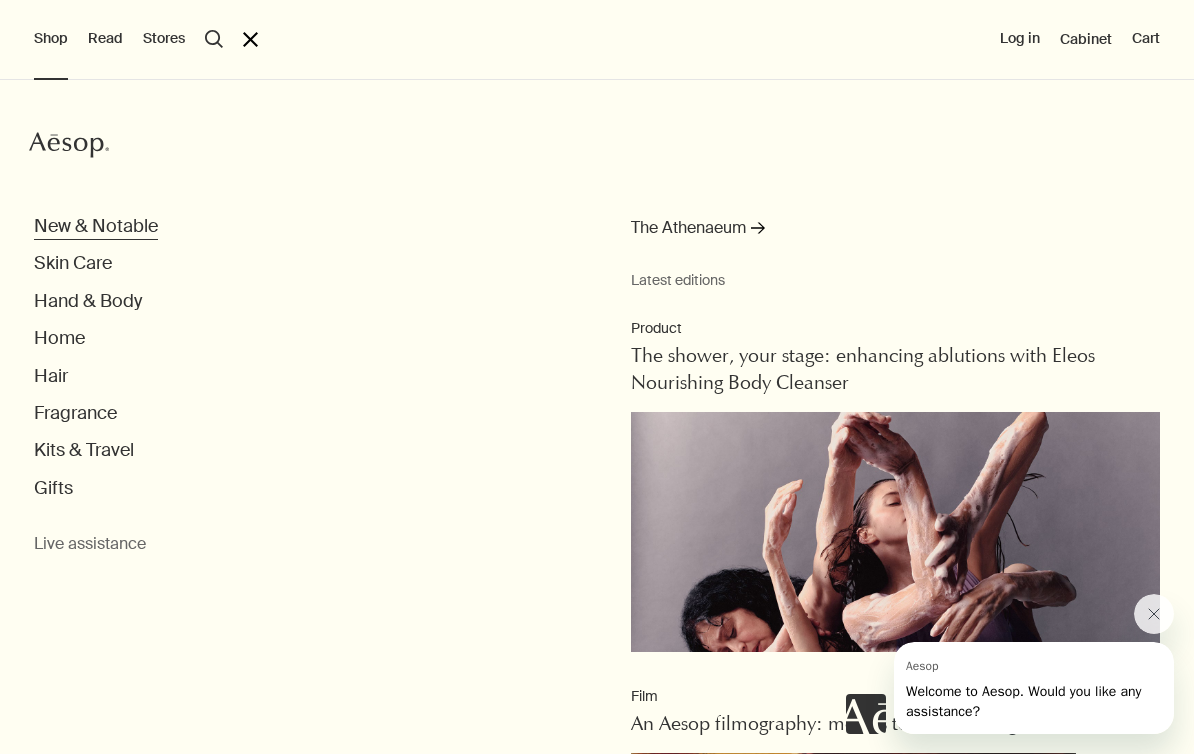 click on "New & Notable" at bounding box center [96, 226] 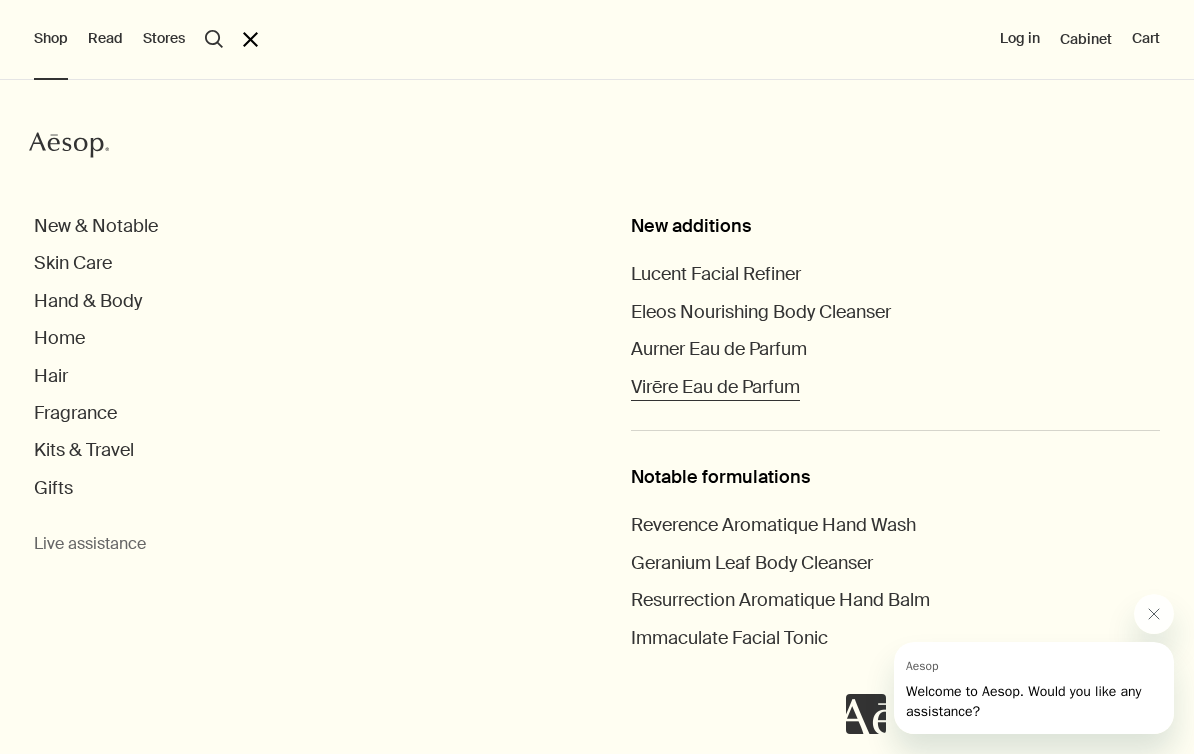 click on "Virēre Eau de Parfum" at bounding box center (715, 387) 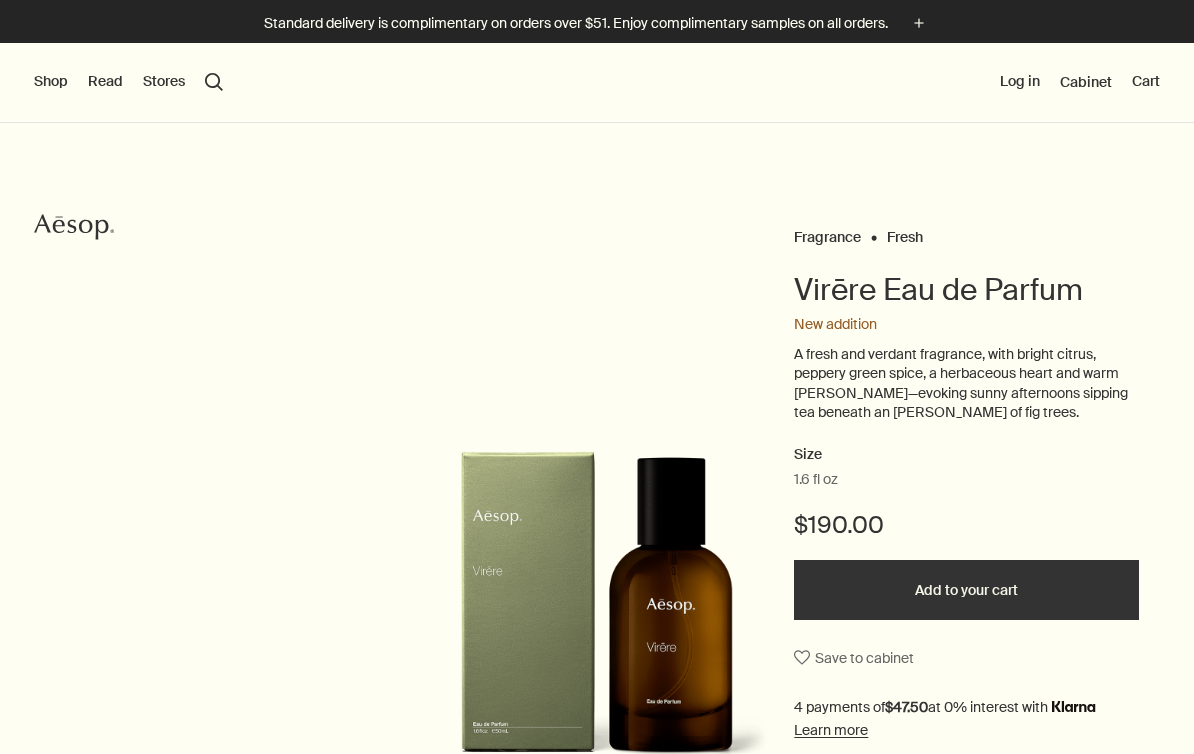 scroll, scrollTop: 0, scrollLeft: 0, axis: both 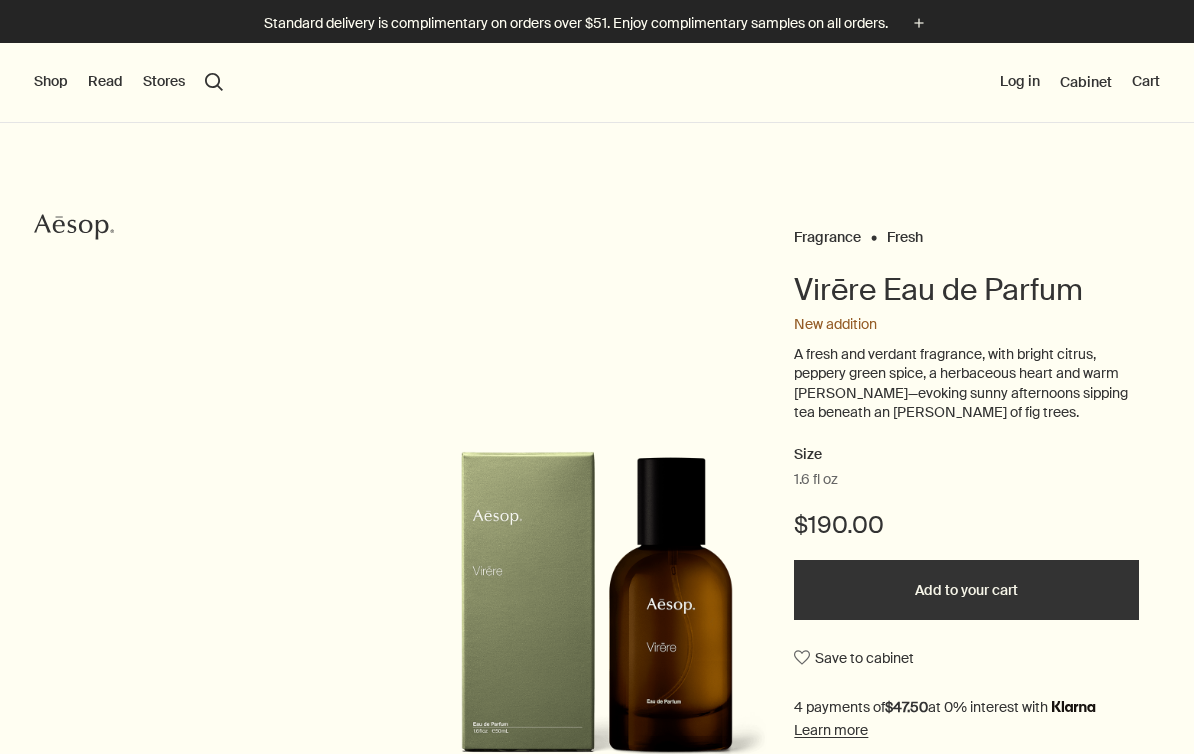 click on "Shop" at bounding box center [51, 82] 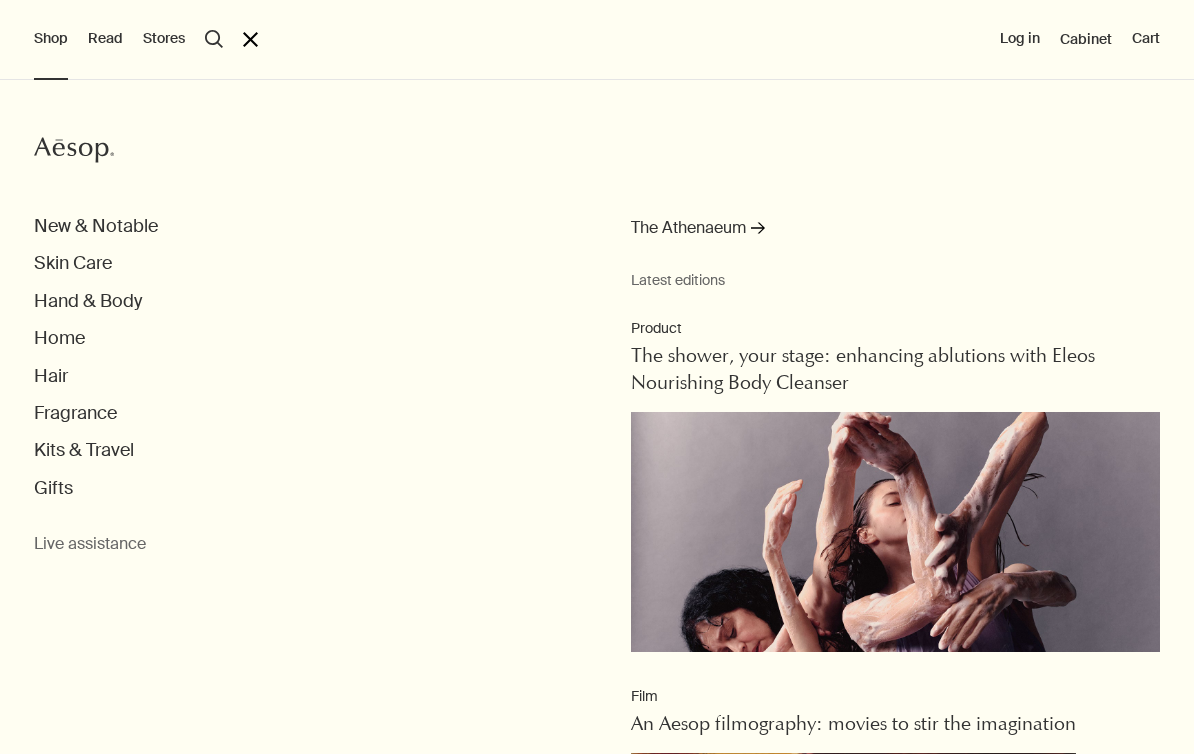 scroll, scrollTop: 9, scrollLeft: 0, axis: vertical 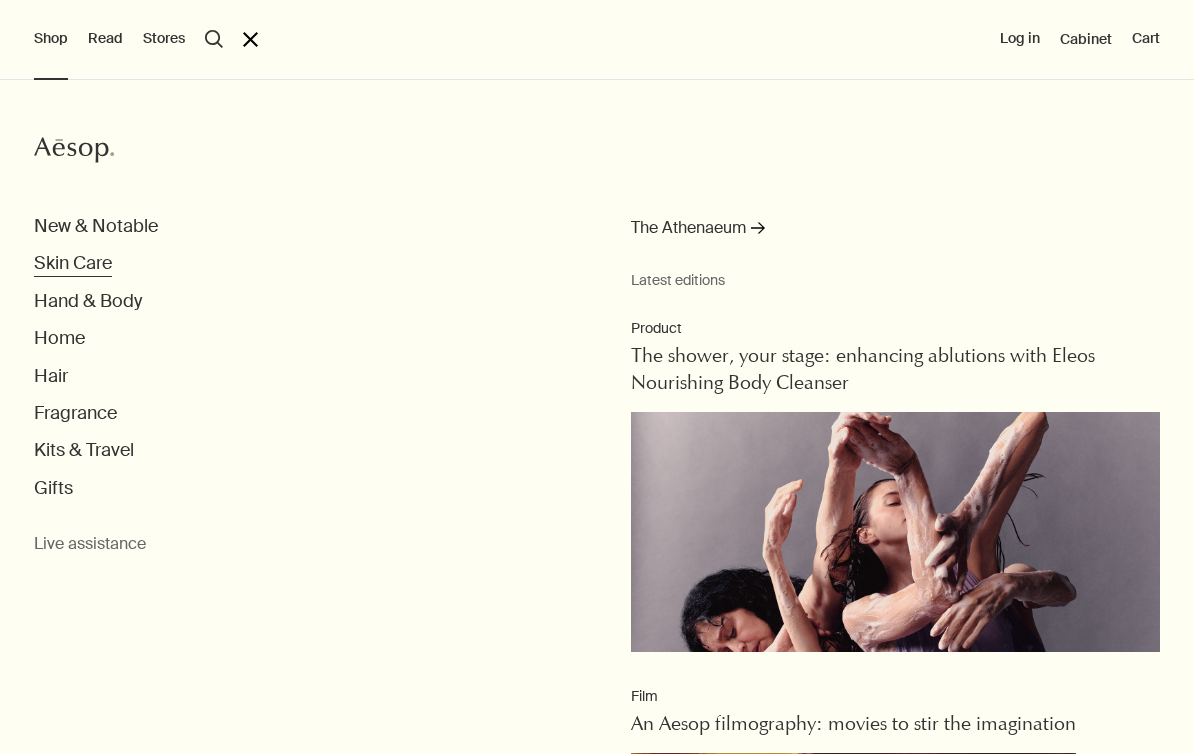 click on "Skin Care" at bounding box center (73, 263) 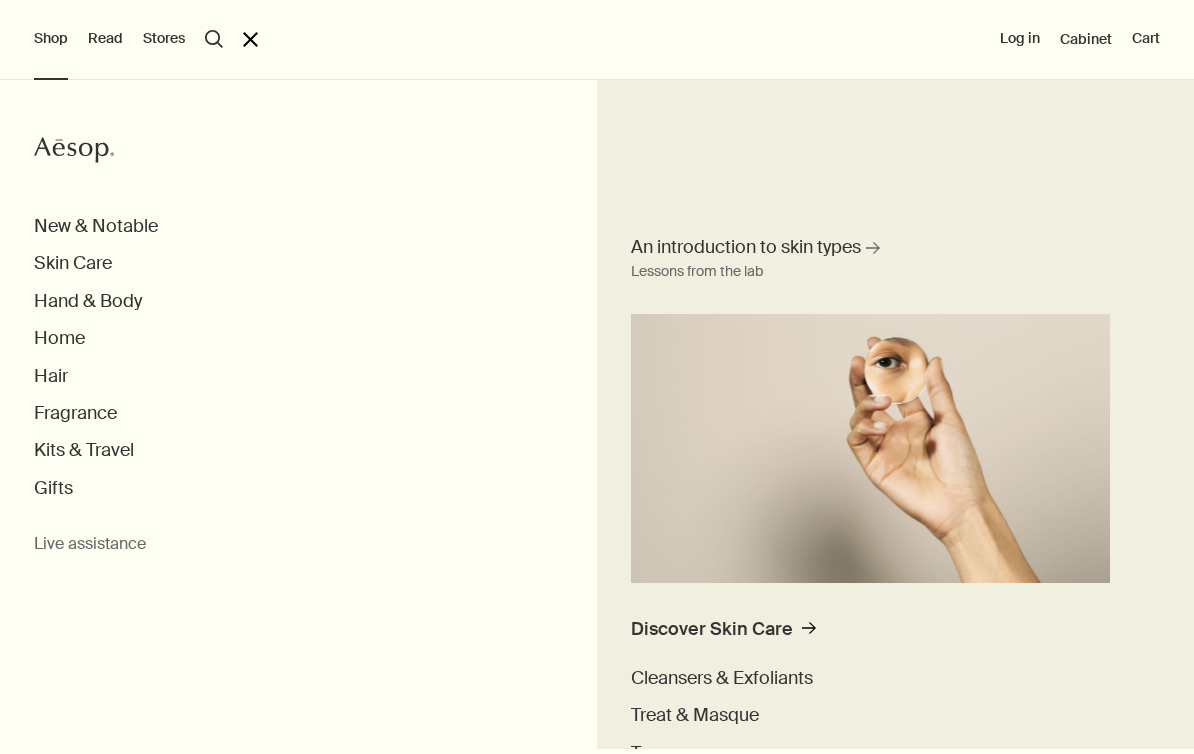 click on "Shop" at bounding box center [51, 39] 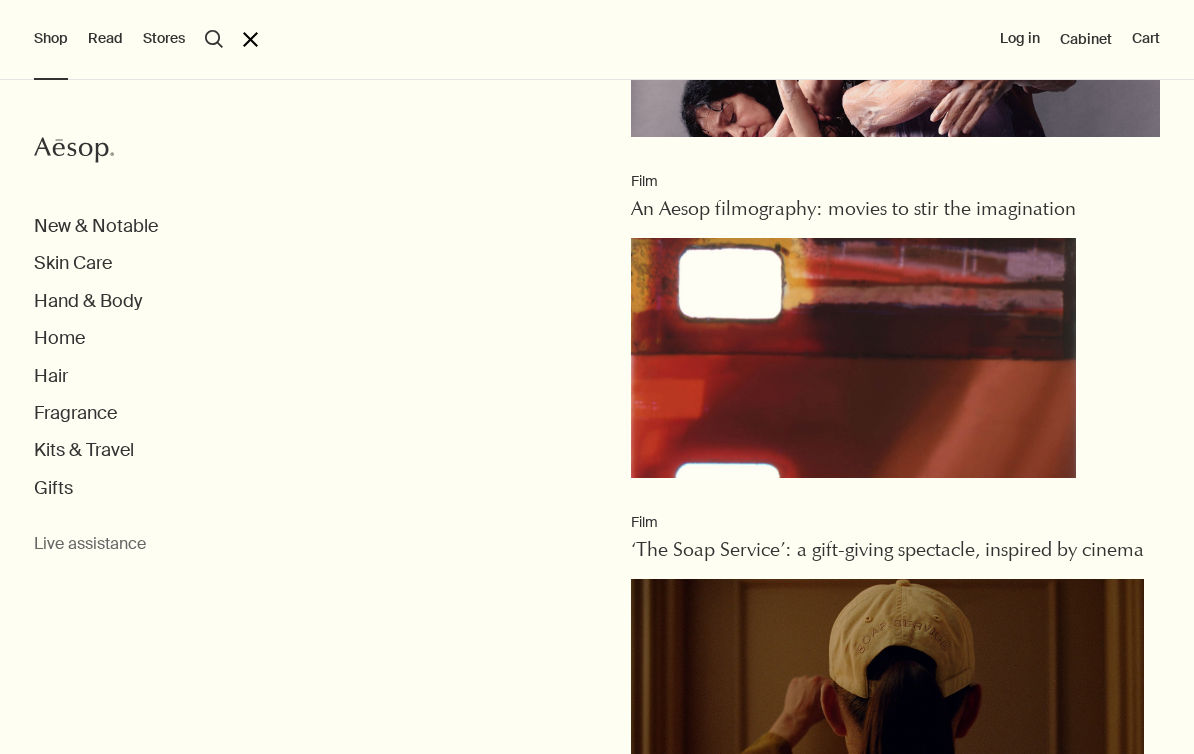 scroll, scrollTop: 357, scrollLeft: 0, axis: vertical 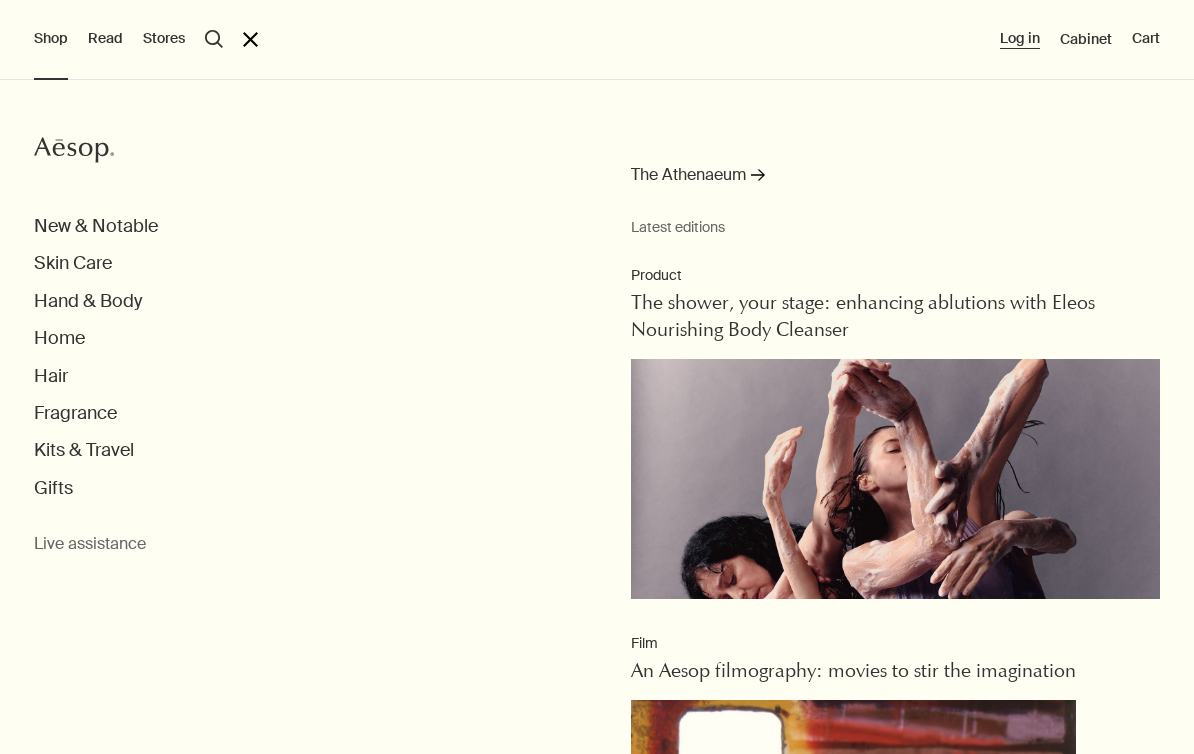 click on "Log in" at bounding box center [1020, 39] 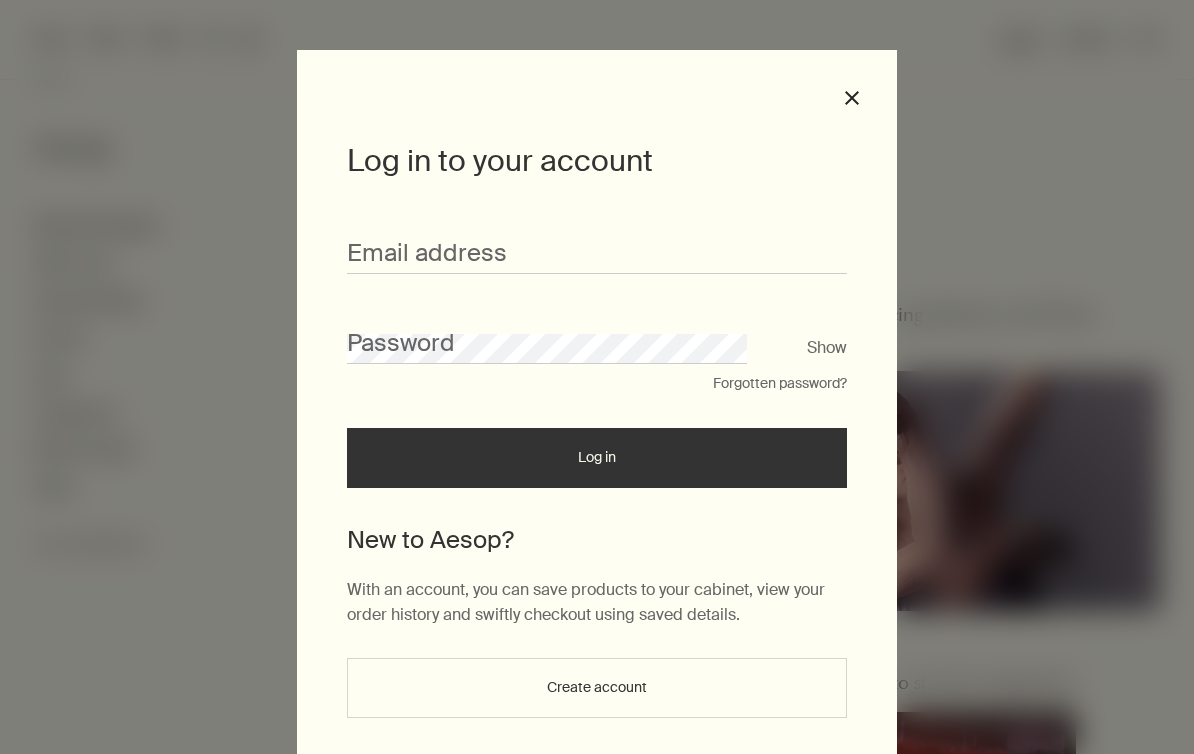 scroll, scrollTop: 40, scrollLeft: 0, axis: vertical 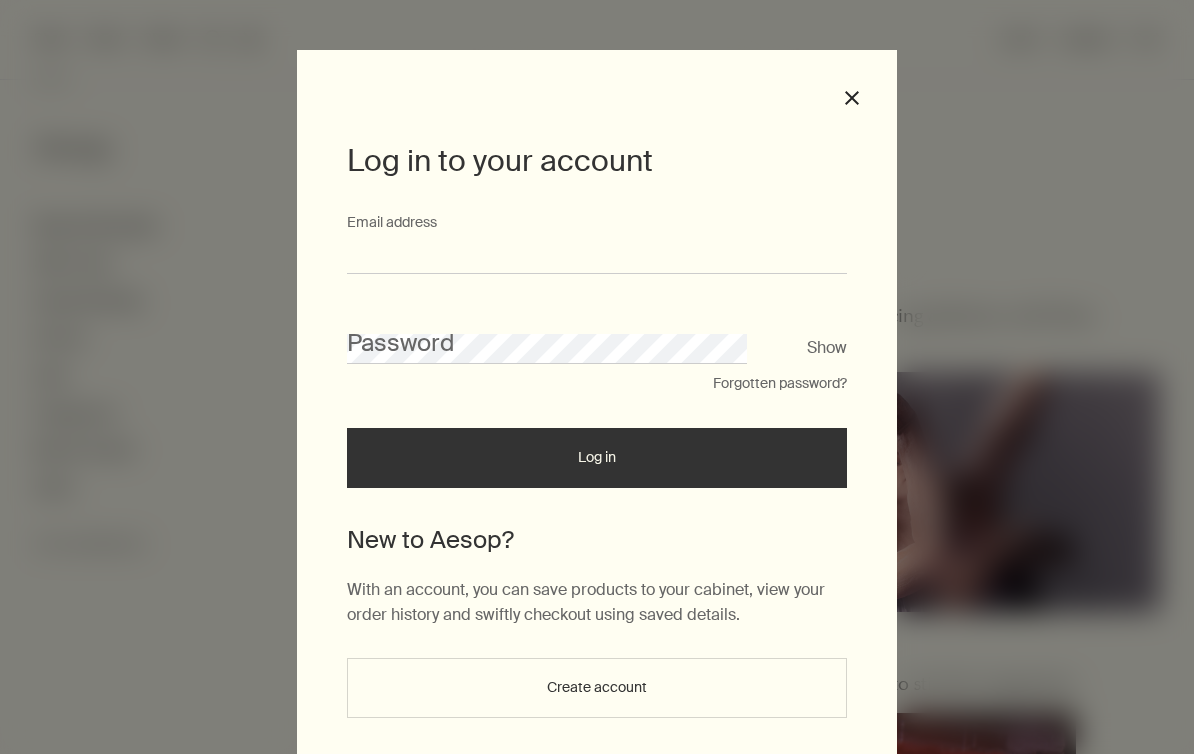 click on "Email address" at bounding box center (597, 255) 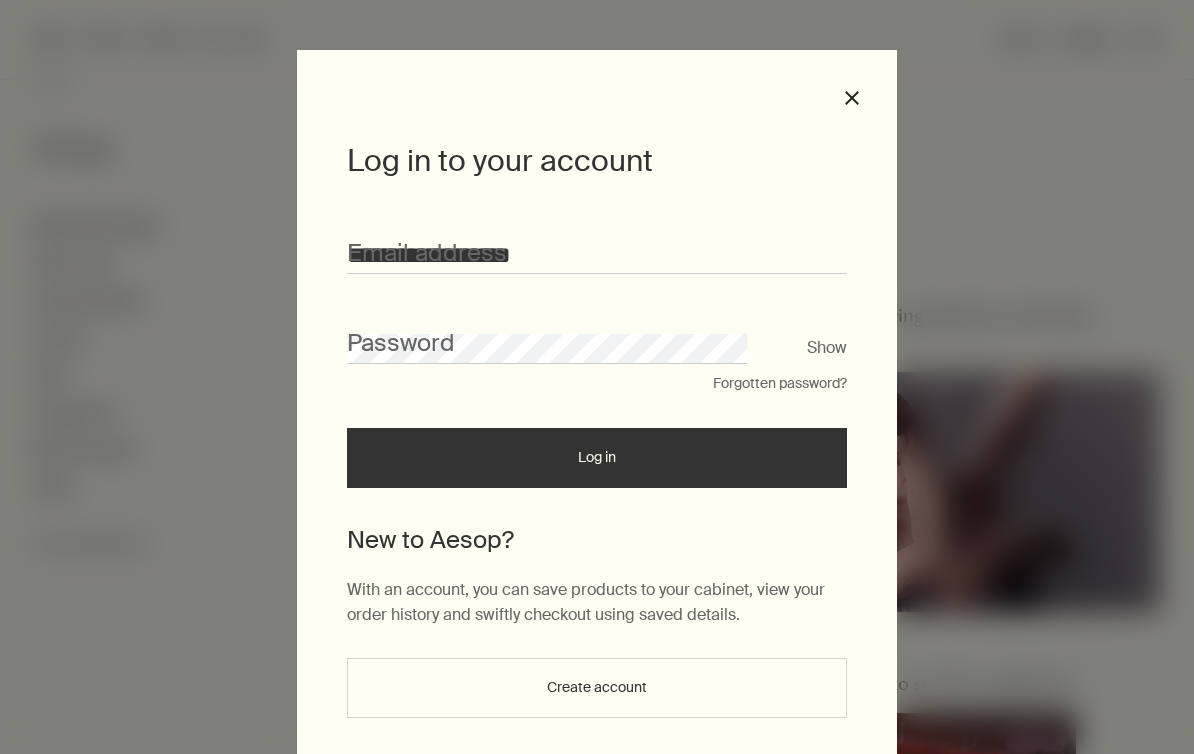 click on "Log in" at bounding box center [597, 458] 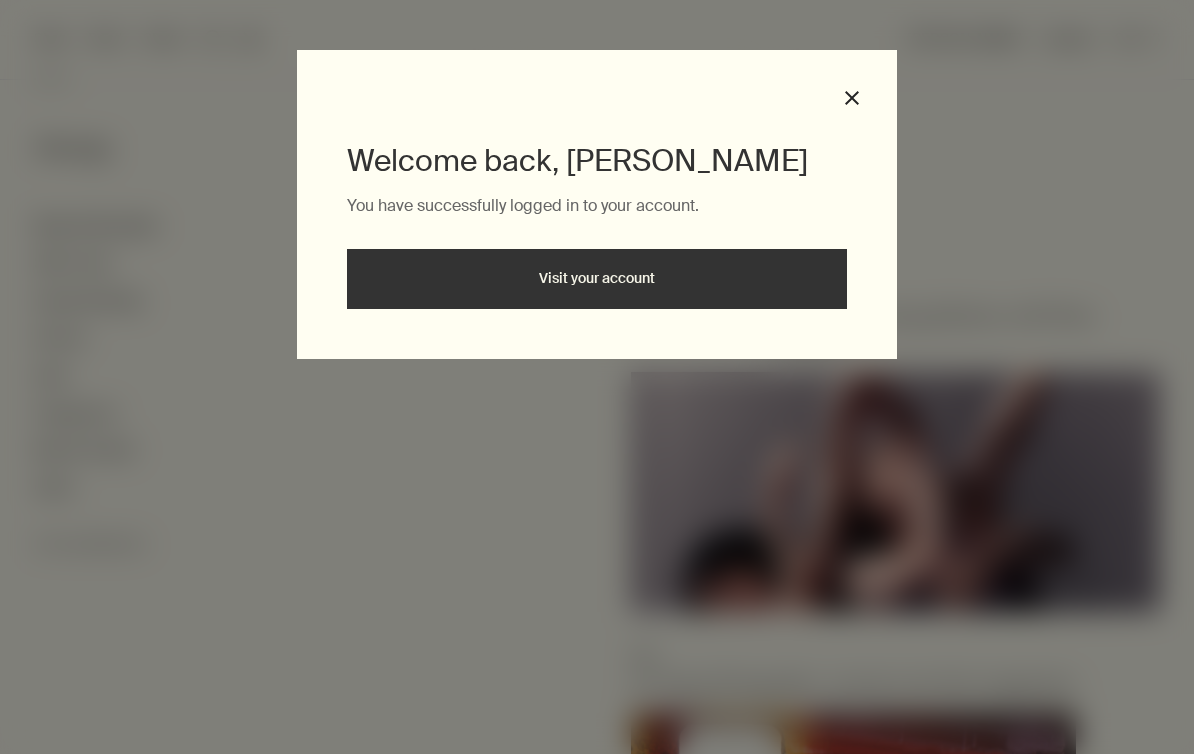 click on "Welcome back, Laurie You have successfully logged in to your account. Visit your account close" at bounding box center (597, 204) 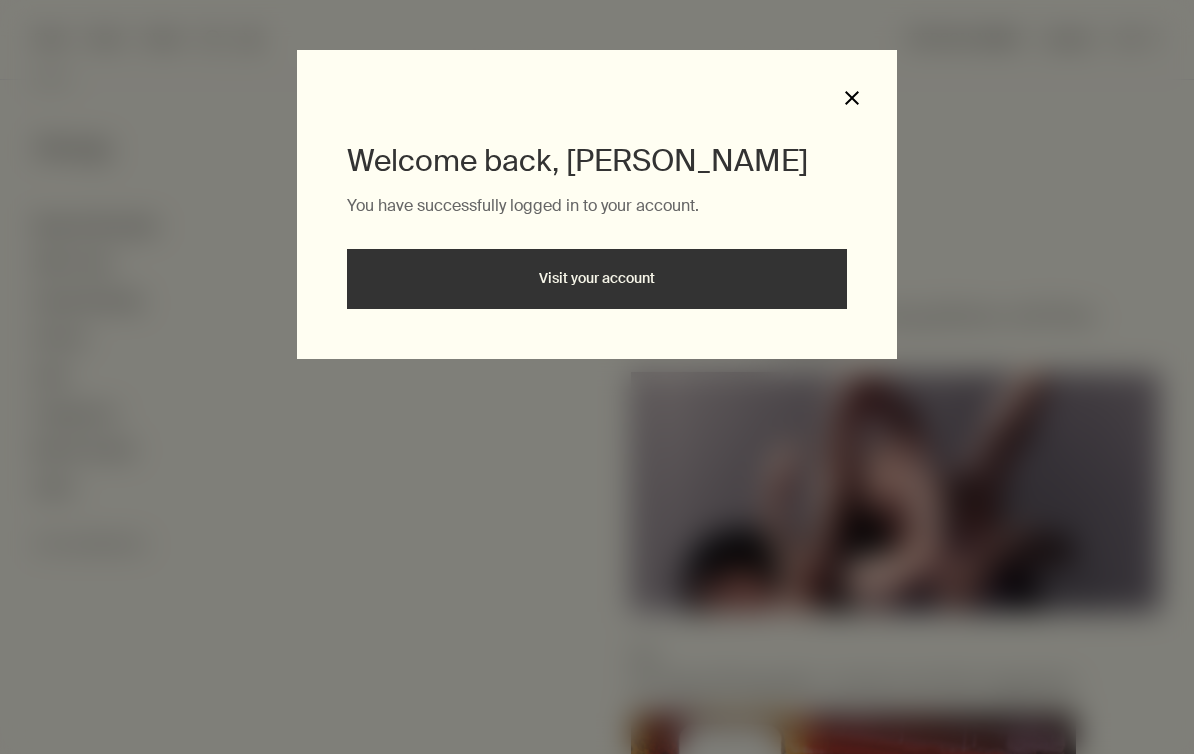 click on "close" at bounding box center [852, 98] 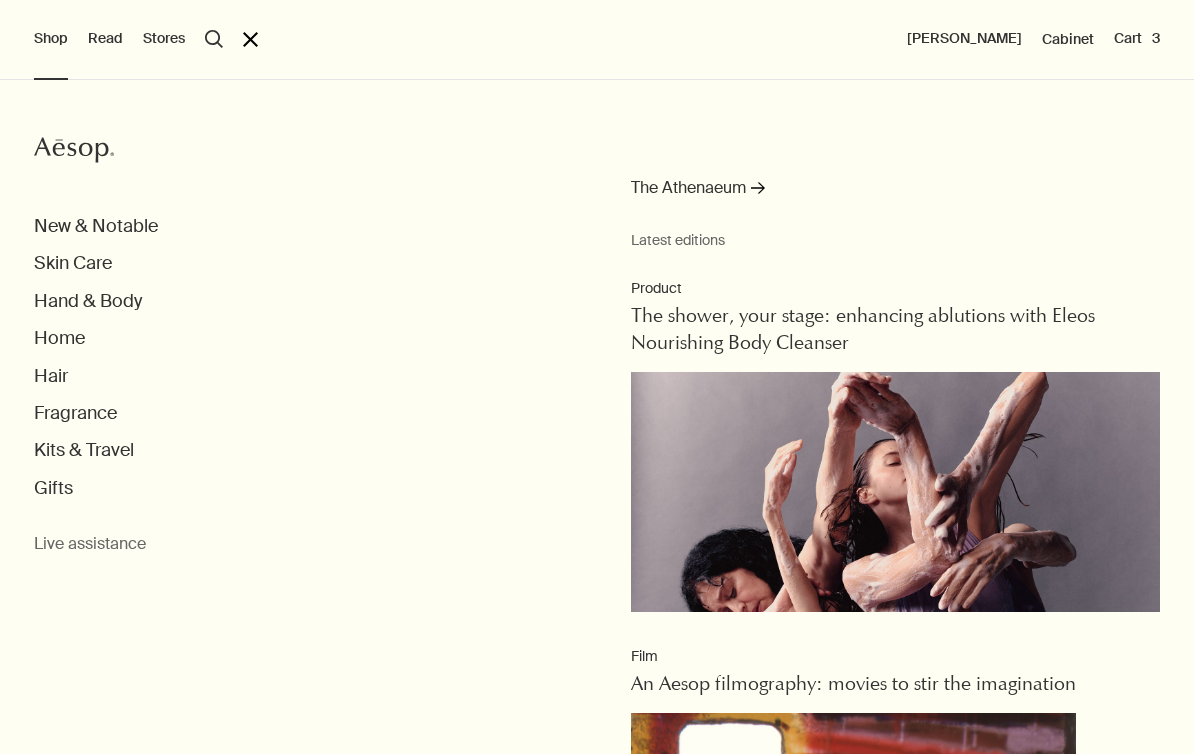 click on "Shop" at bounding box center [51, 39] 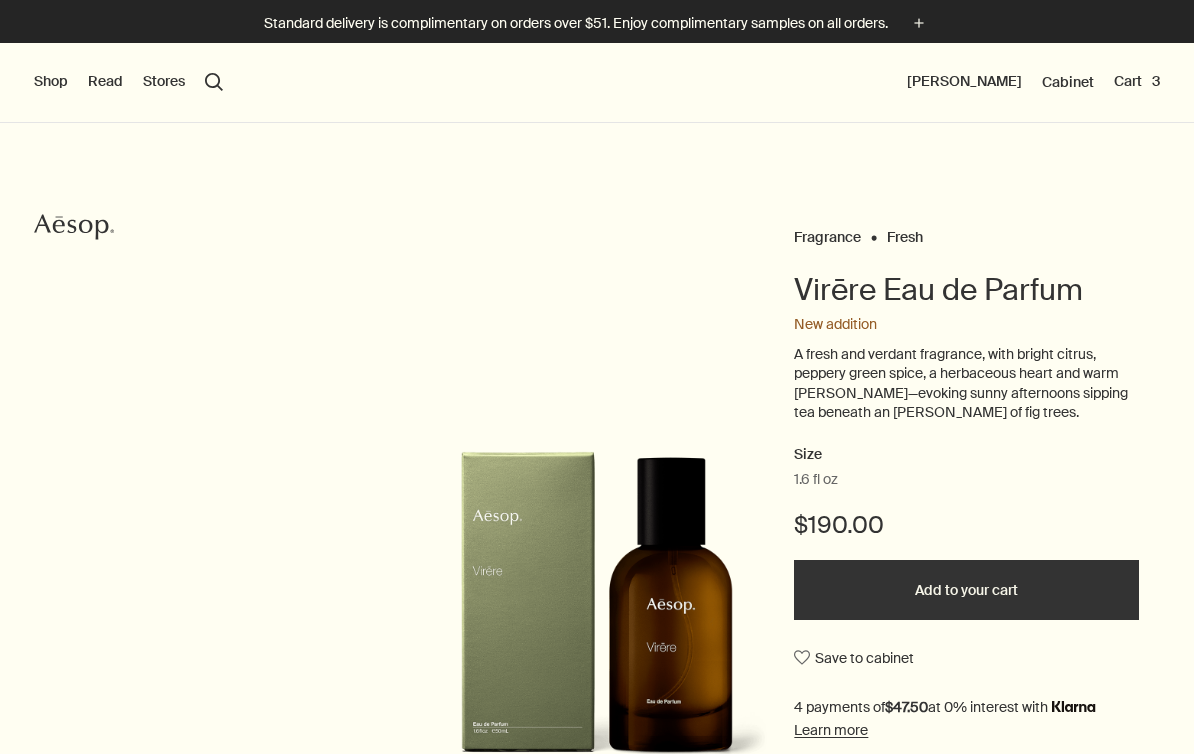 click on "Shop" at bounding box center [51, 82] 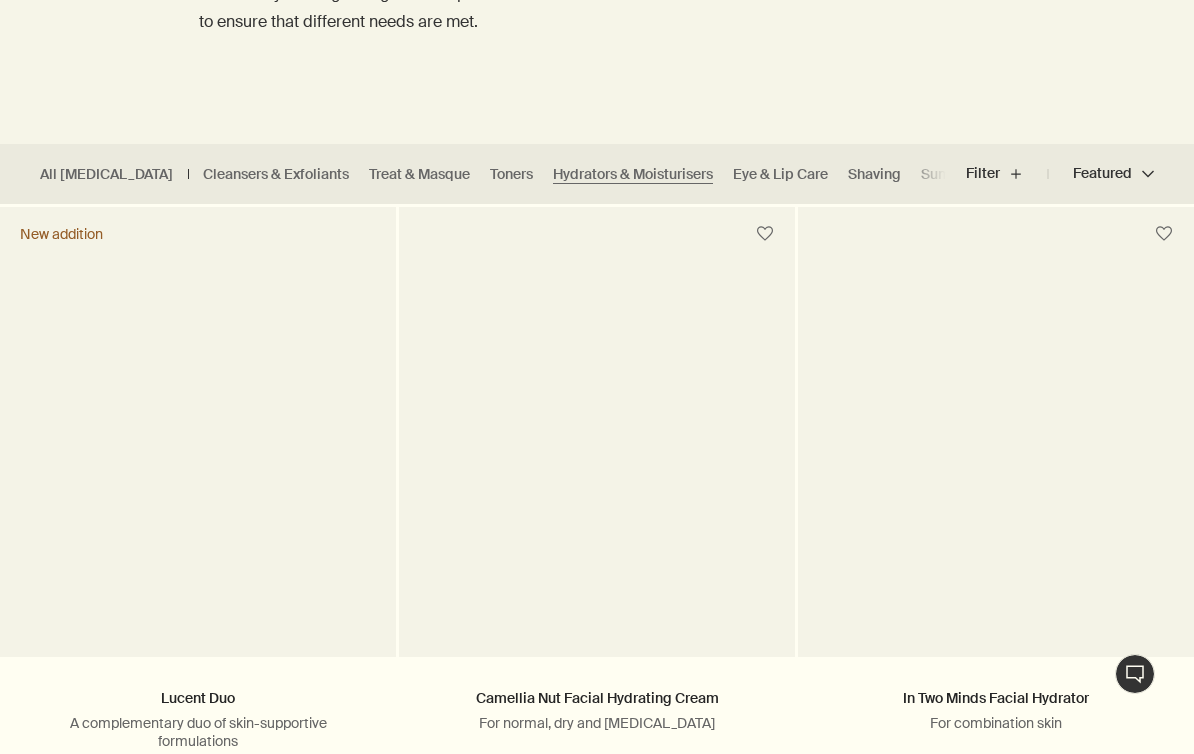 scroll, scrollTop: 0, scrollLeft: 0, axis: both 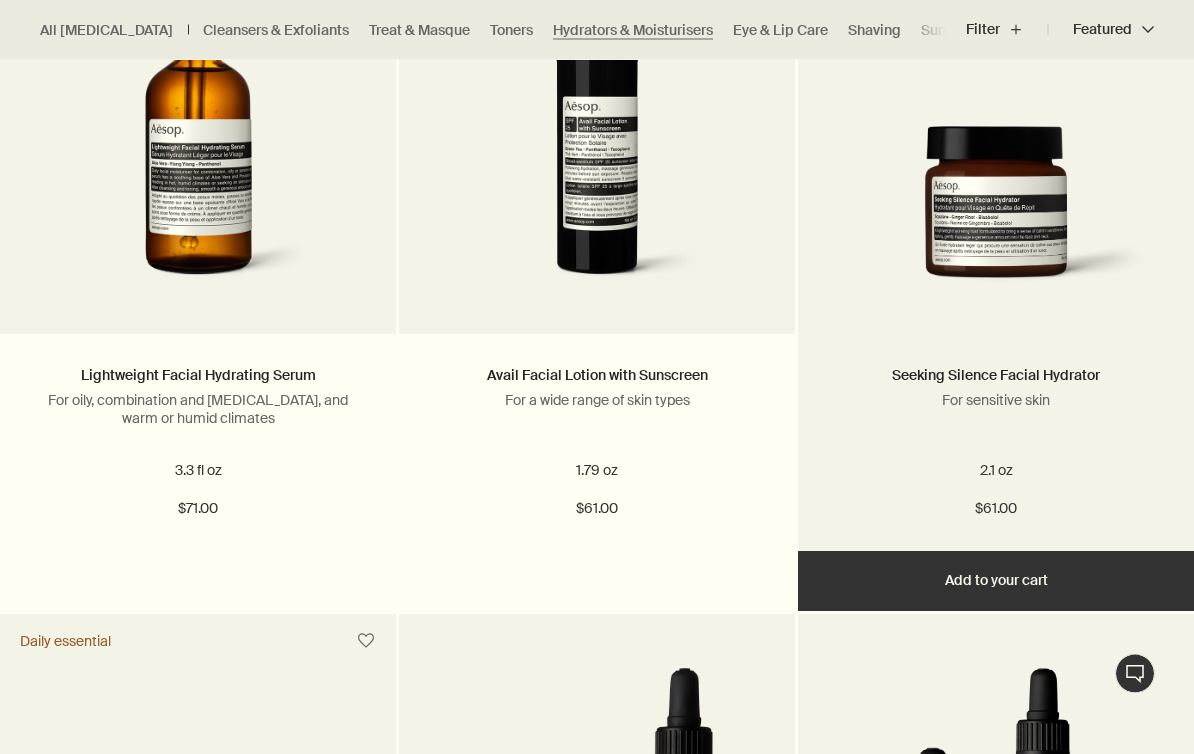 click on "Add Add to your cart" at bounding box center (996, 582) 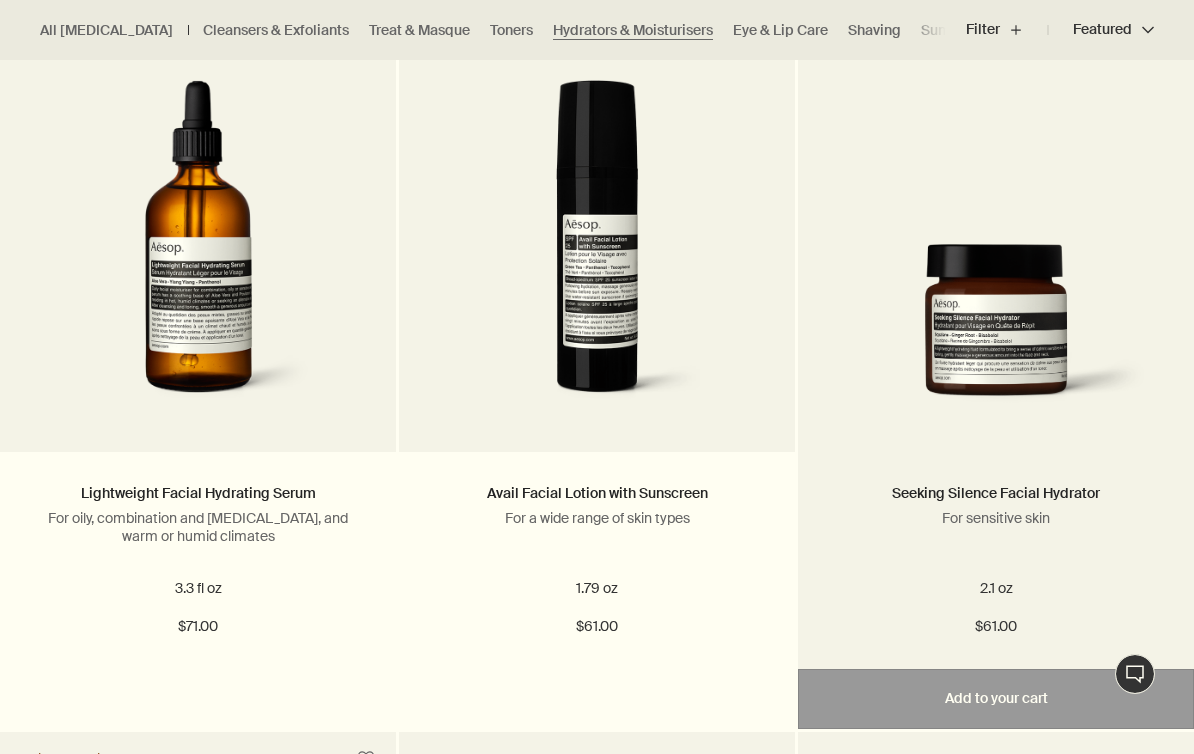 scroll, scrollTop: 3732, scrollLeft: 0, axis: vertical 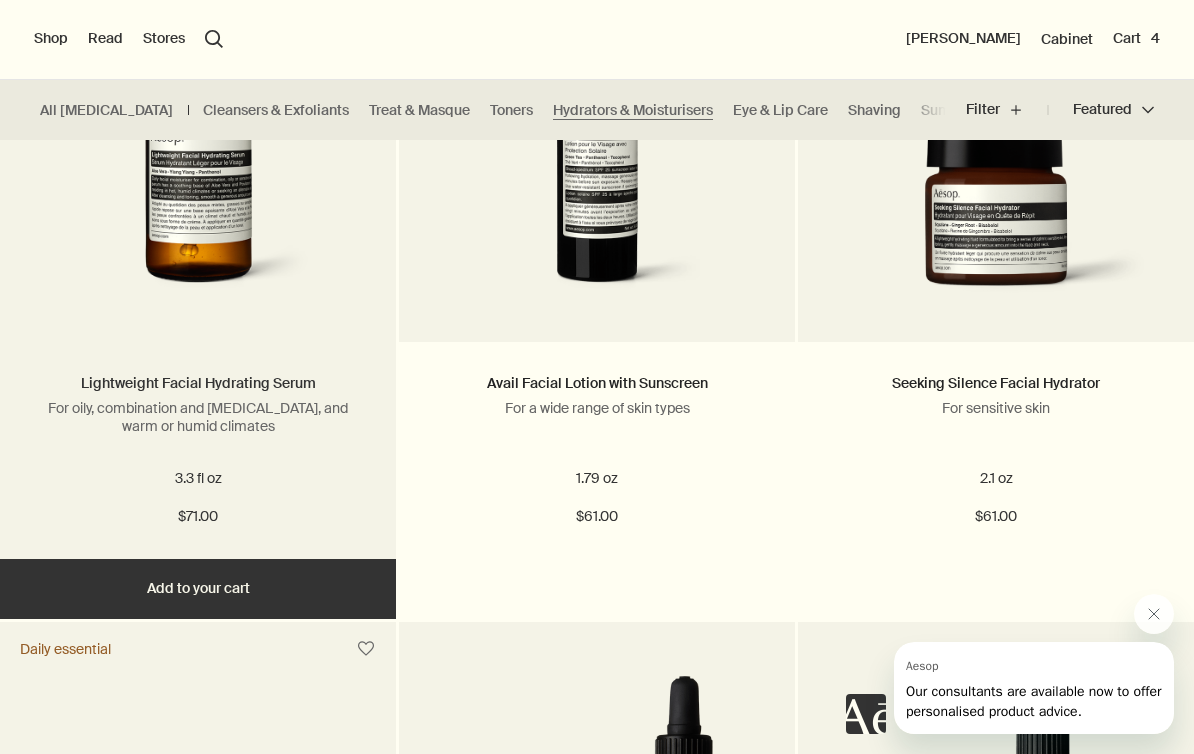 click on "Lightweight Facial Hydrating Serum" at bounding box center (198, 383) 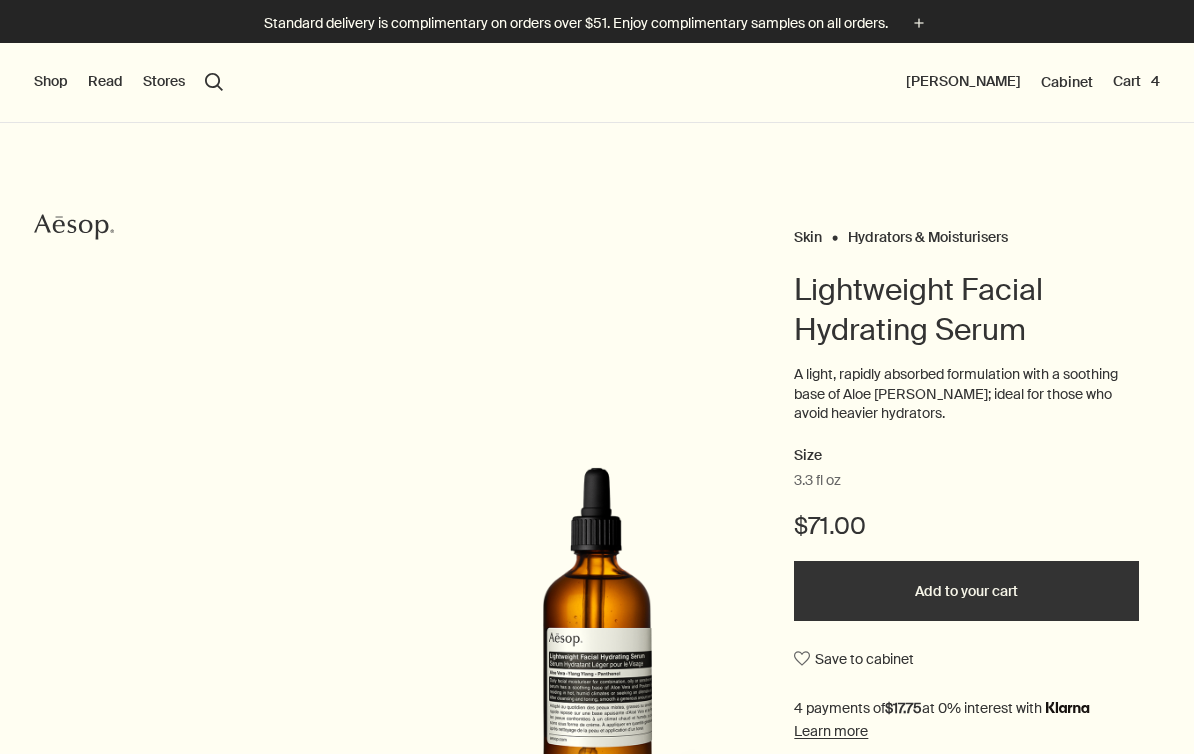 scroll, scrollTop: 0, scrollLeft: 0, axis: both 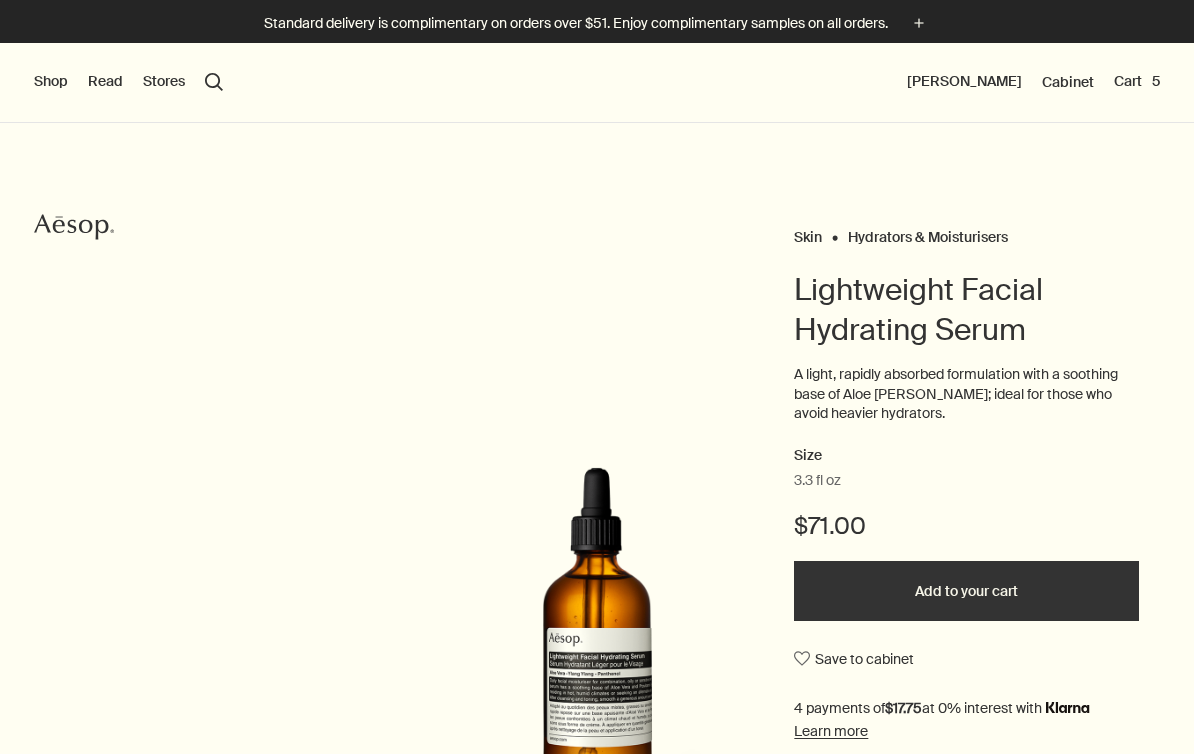 click on "Shop" at bounding box center [51, 82] 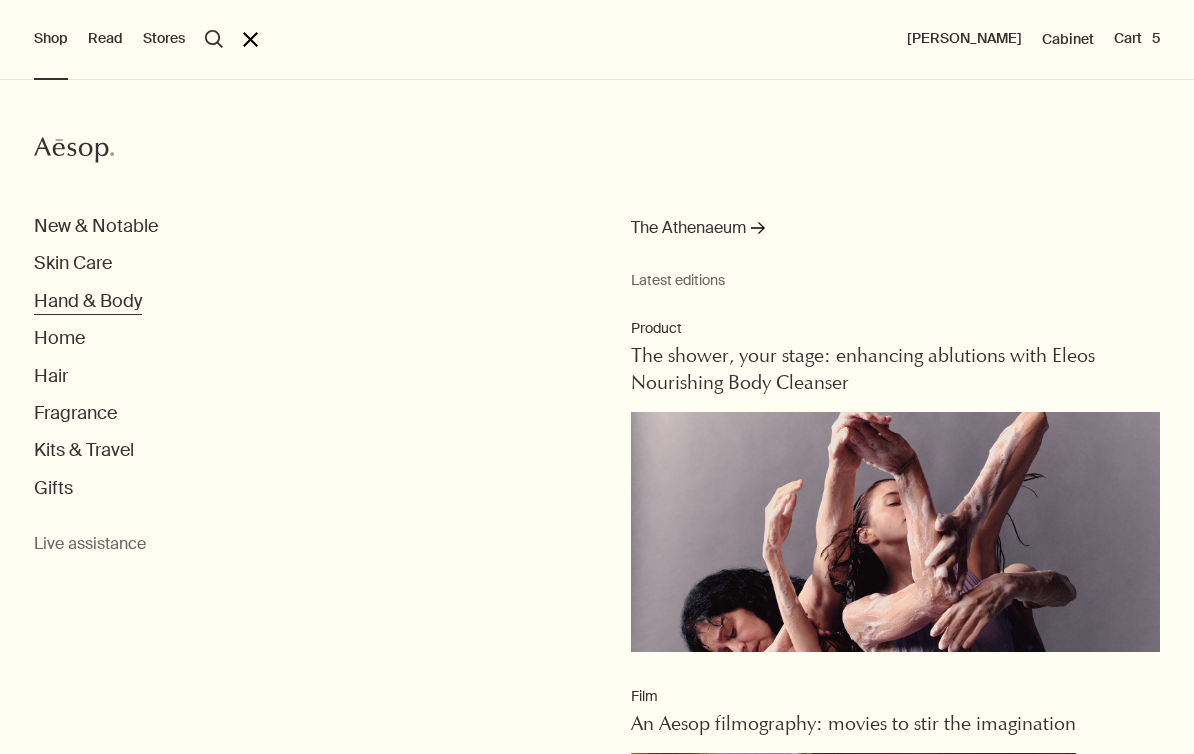click on "Hand & Body" at bounding box center [88, 301] 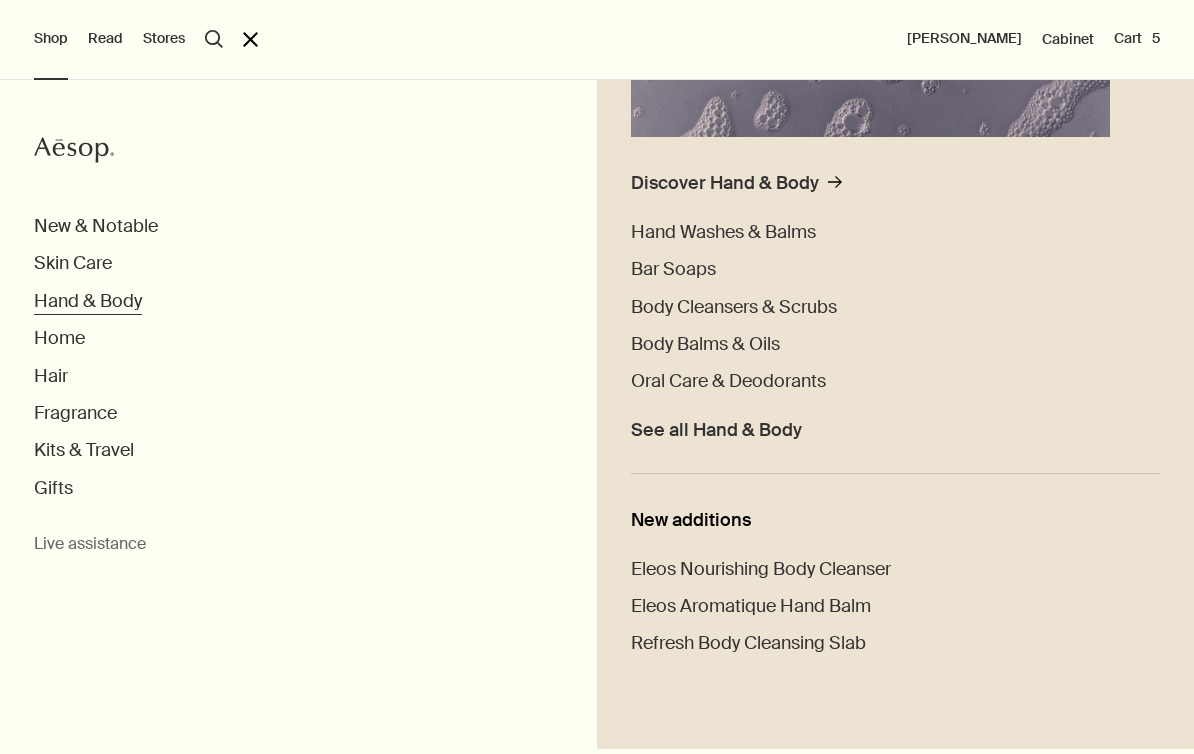 scroll, scrollTop: 425, scrollLeft: 0, axis: vertical 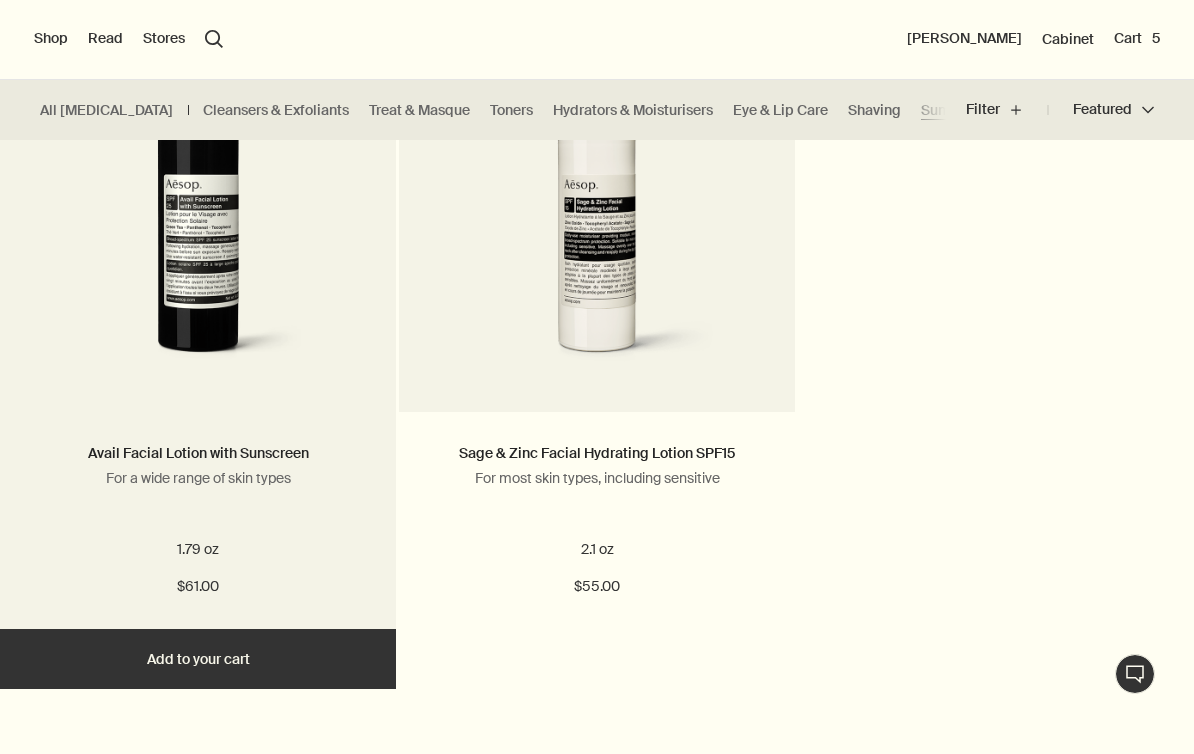click on "Add Add to your cart" at bounding box center (198, 659) 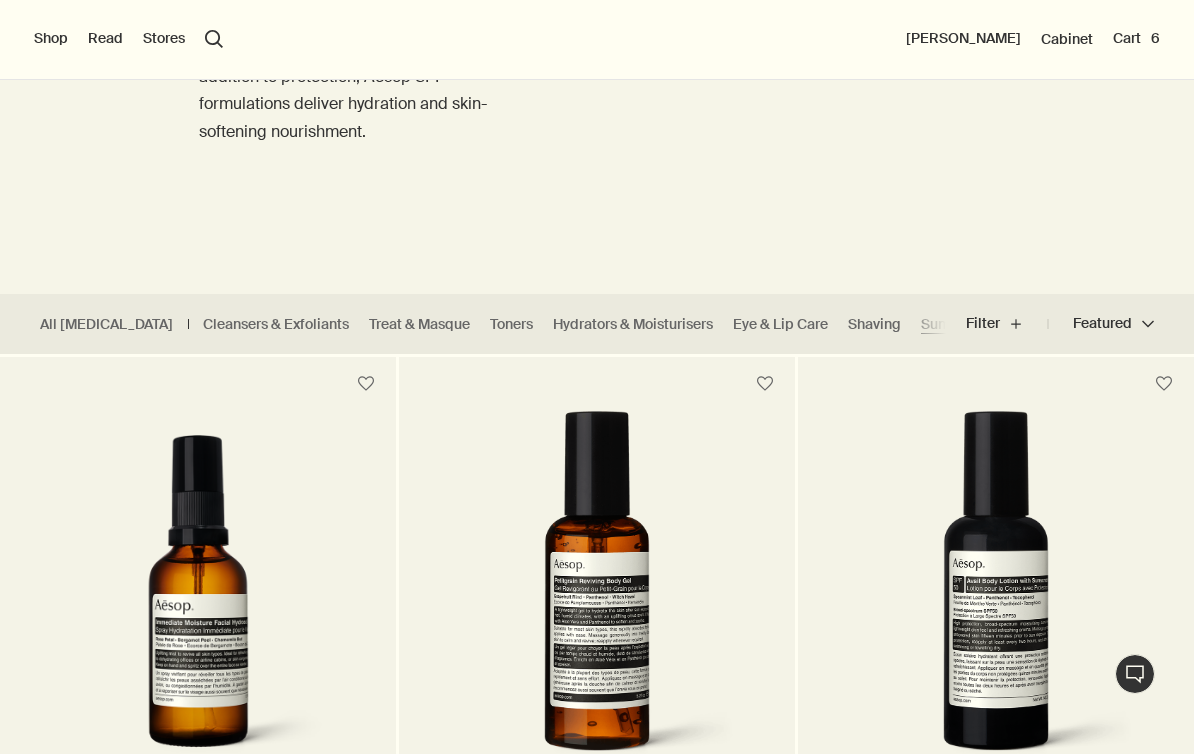 scroll, scrollTop: 277, scrollLeft: 0, axis: vertical 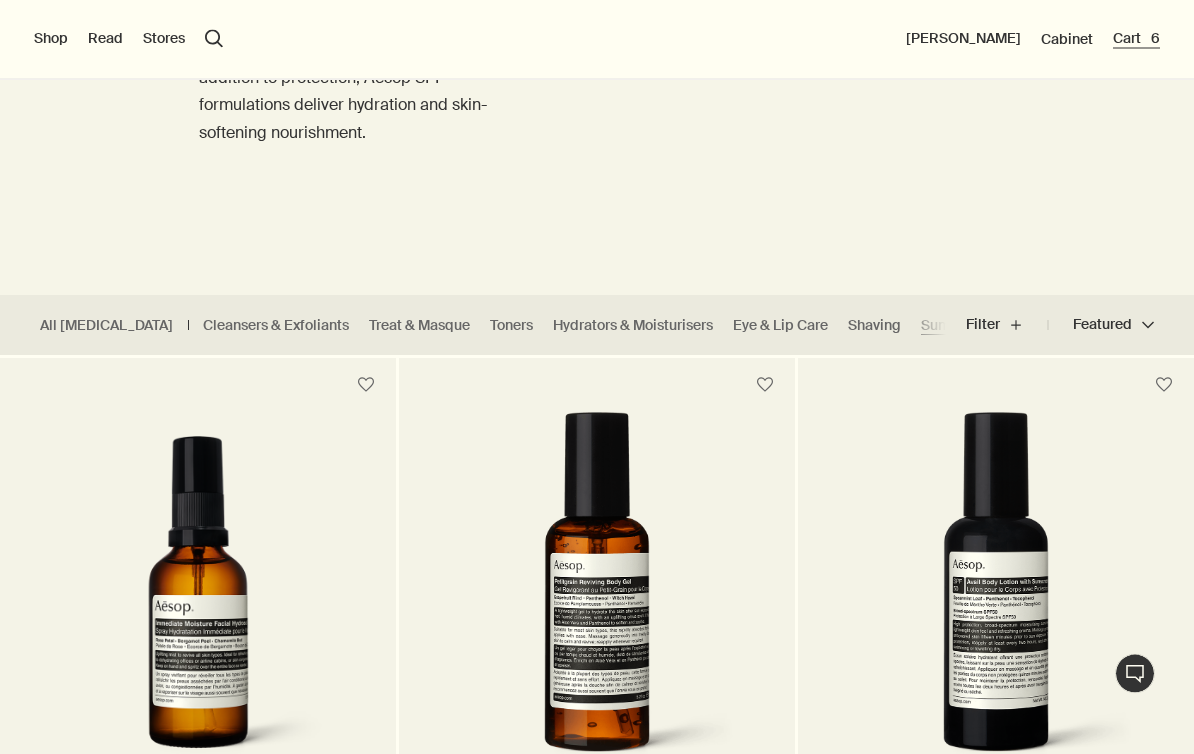 click on "Cart 6" at bounding box center [1136, 39] 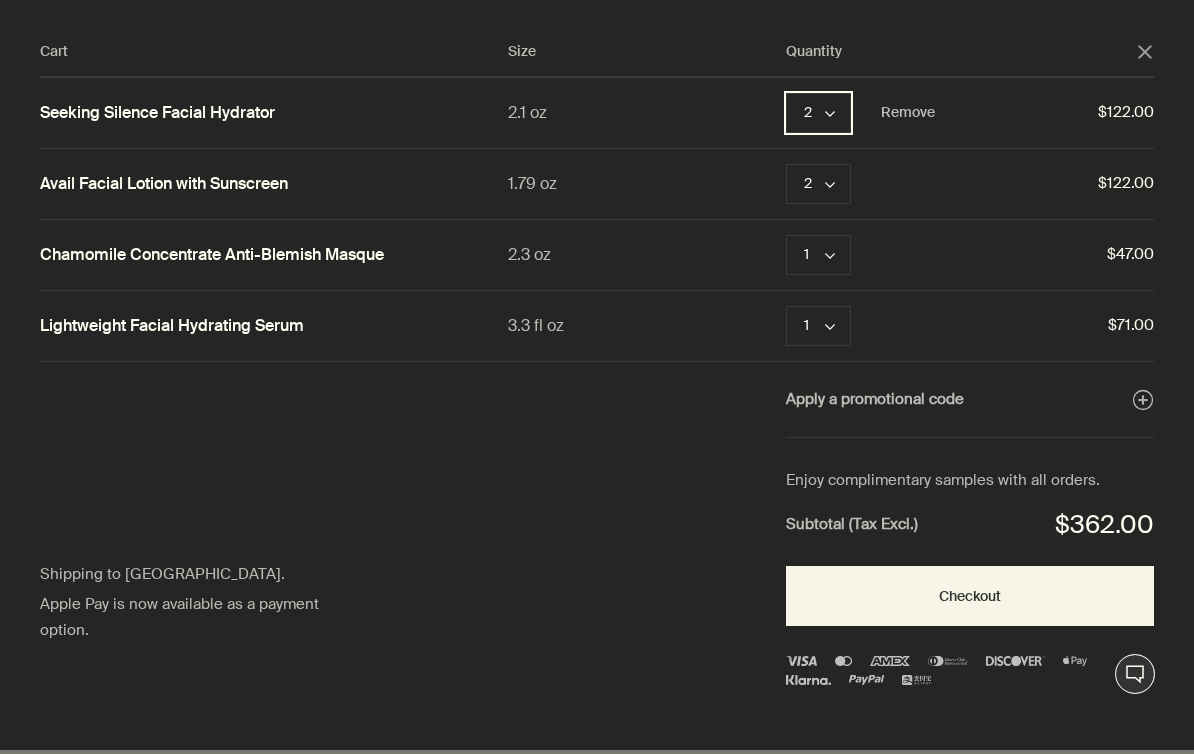 click on "2 chevron" at bounding box center [818, 113] 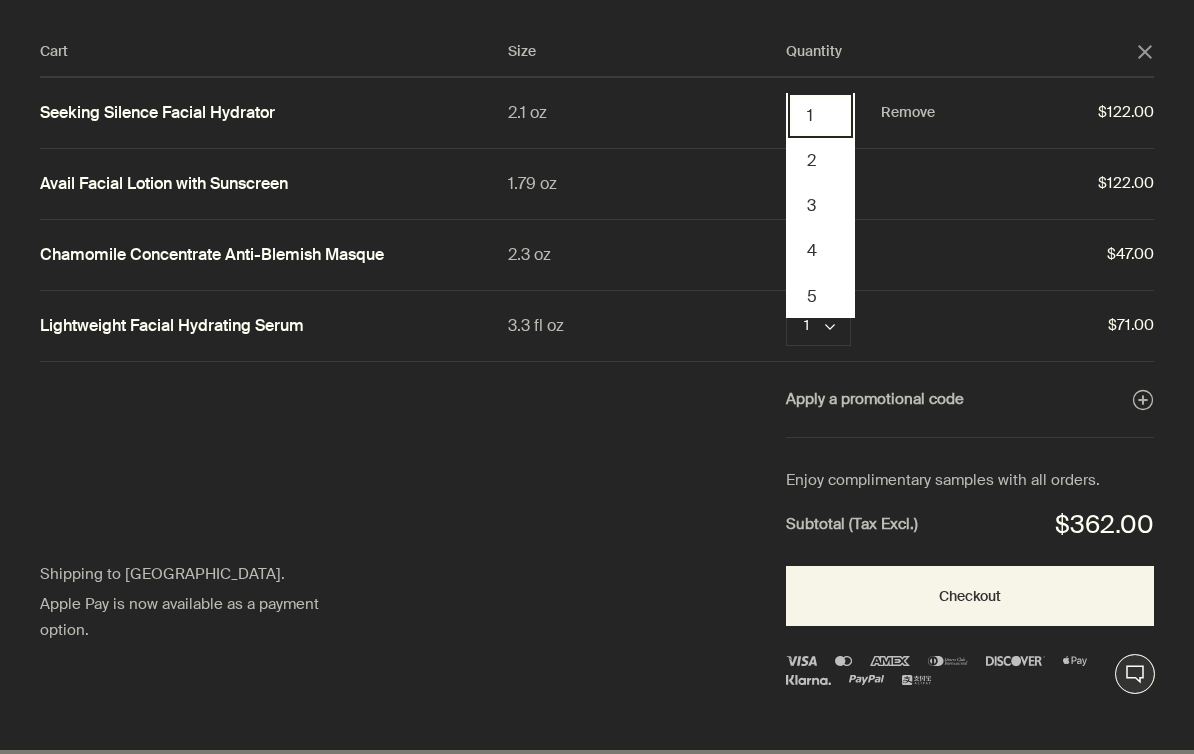 click on "1" at bounding box center (820, 115) 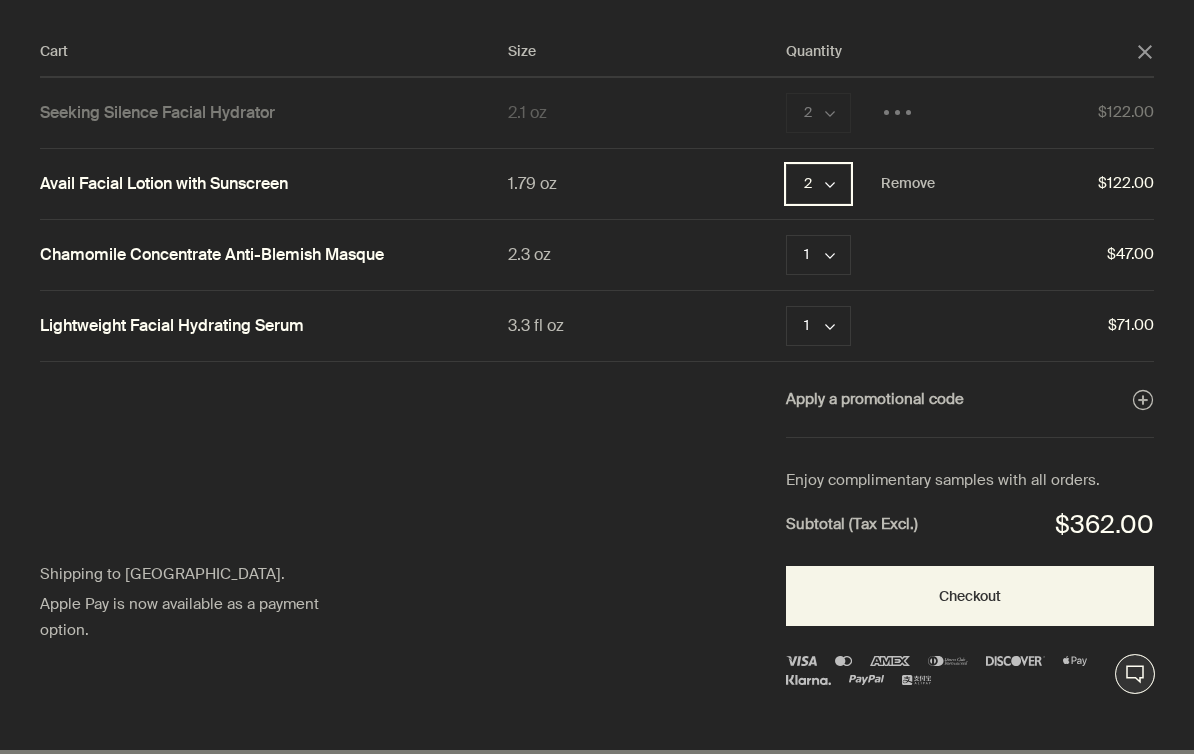 click on "chevron" 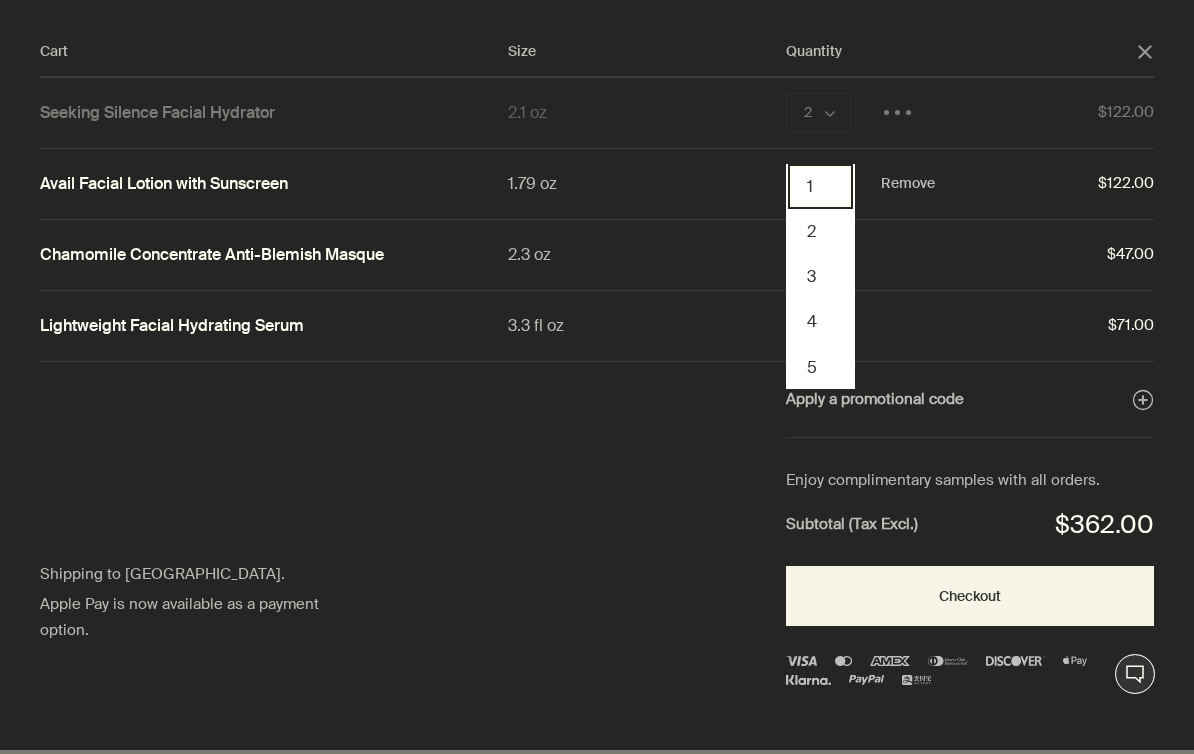 click on "1" at bounding box center (820, 186) 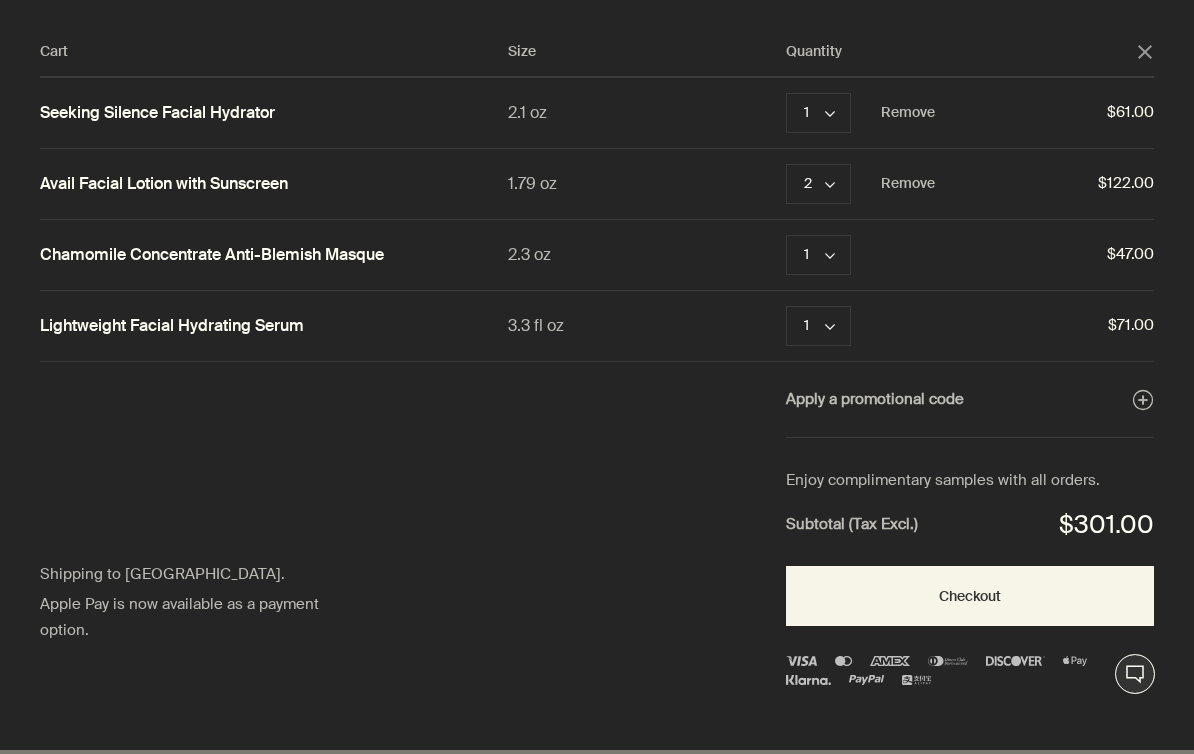 click on "Cart Size Quantity close Seeking Silence Facial Hydrator  2.1 oz 1 chevron Remove $61.00 Avail Facial Lotion with Sunscreen 1.79 oz 2 chevron Remove $122.00 Chamomile Concentrate Anti-Blemish Masque  2.3 oz 1 chevron Remove $47.00 Lightweight Facial Hydrating Serum  3.3 fl oz 1 chevron Remove $71.00 Apply a promotional code plusAndCloseWithCircle Shipping to the United States. Apple Pay is now available as a payment option. Enjoy complimentary samples with all orders. Subtotal (Tax Excl.) $301.00 Checkout" at bounding box center [617, 375] 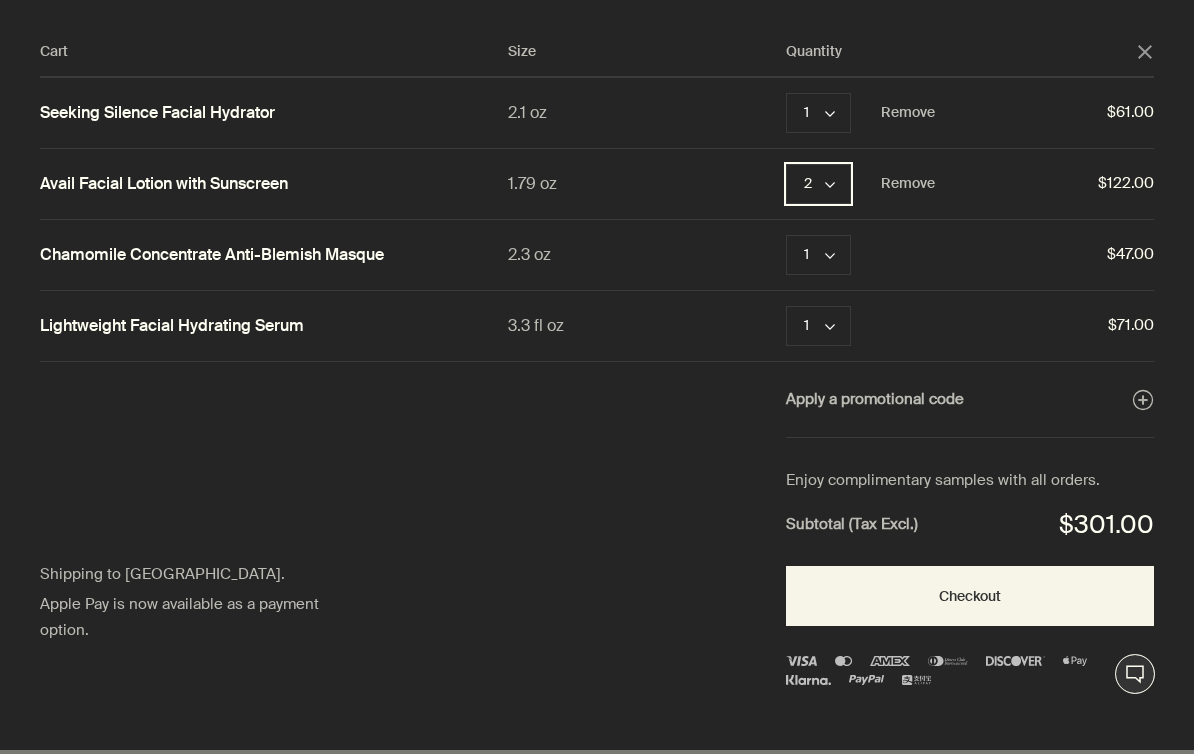 click on "2 chevron" at bounding box center [818, 184] 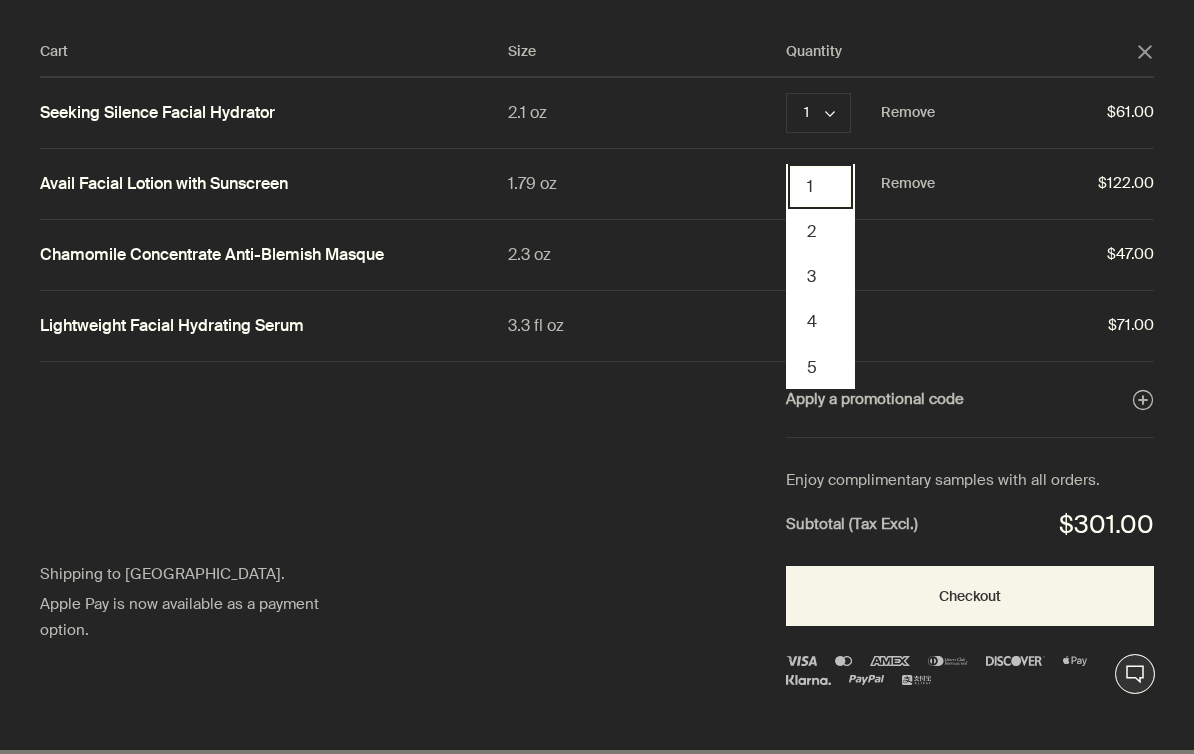 click on "1" at bounding box center (820, 186) 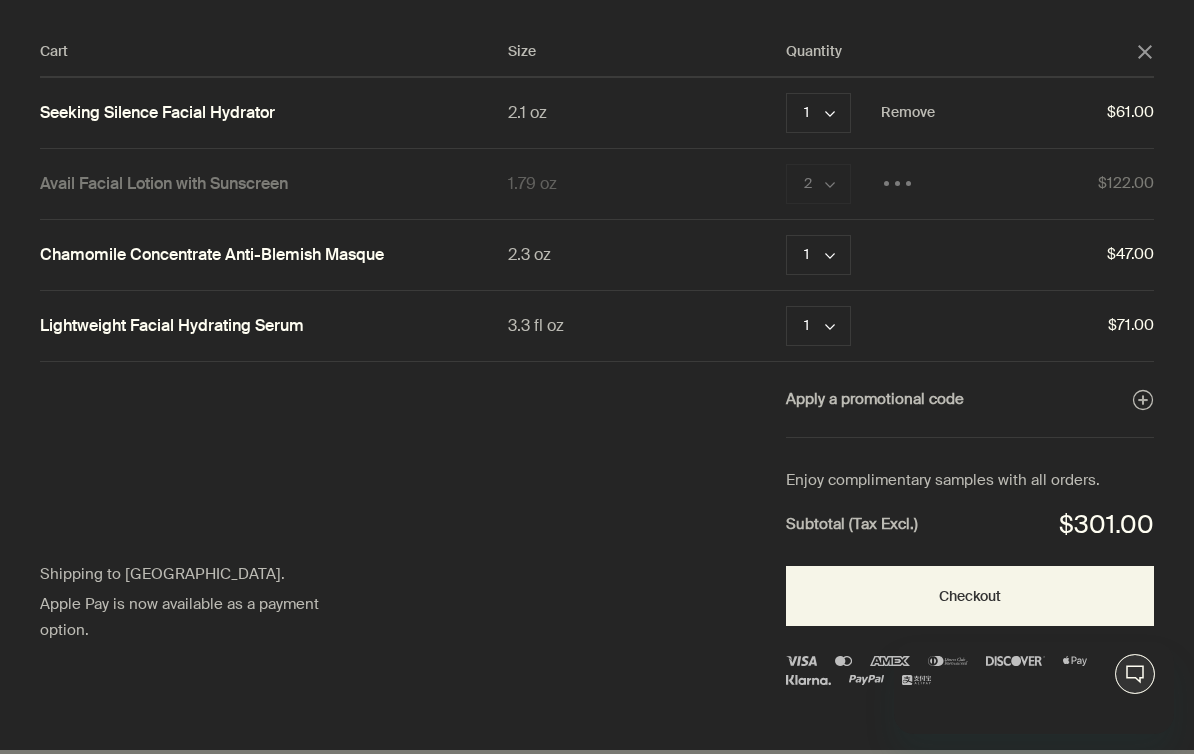 scroll, scrollTop: 0, scrollLeft: 0, axis: both 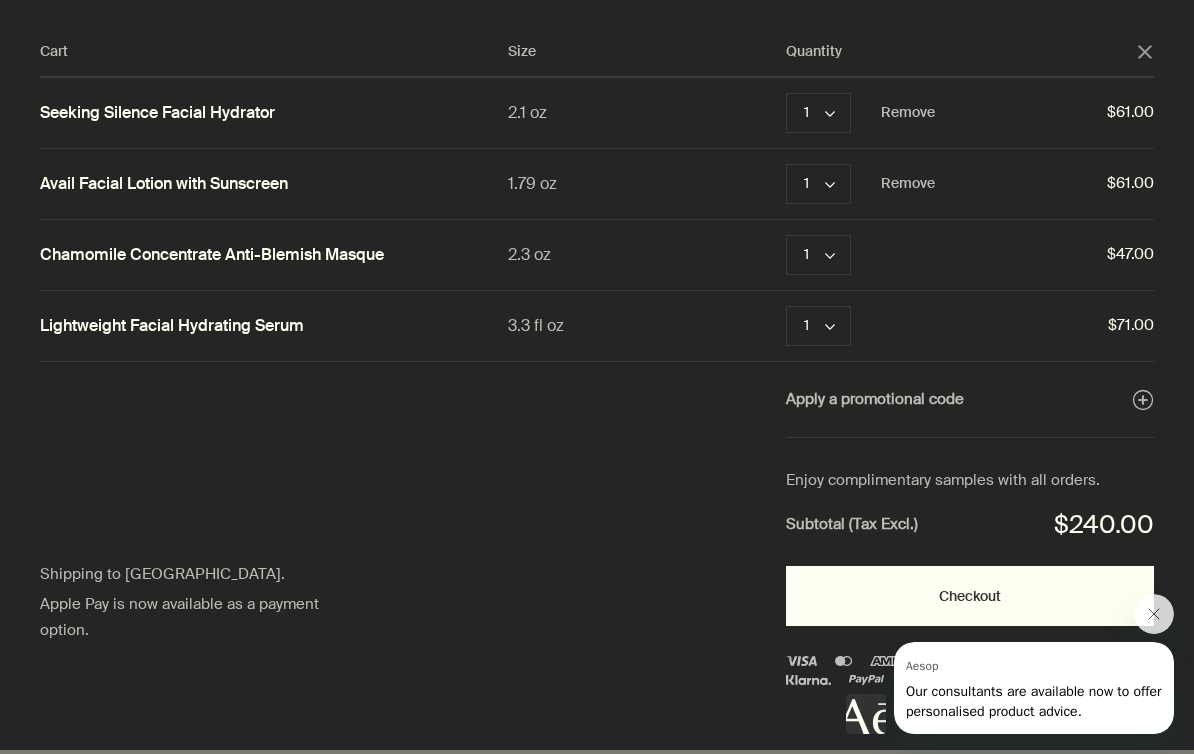 click on "Checkout" at bounding box center [970, 596] 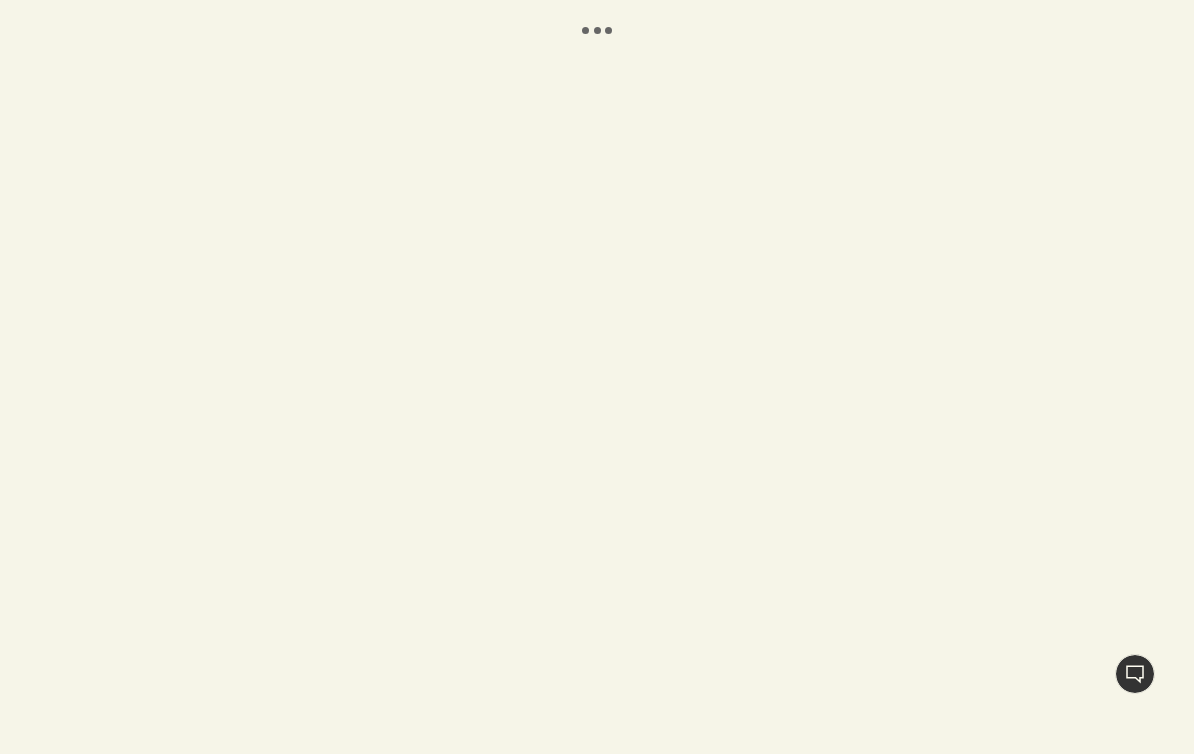scroll, scrollTop: 0, scrollLeft: 0, axis: both 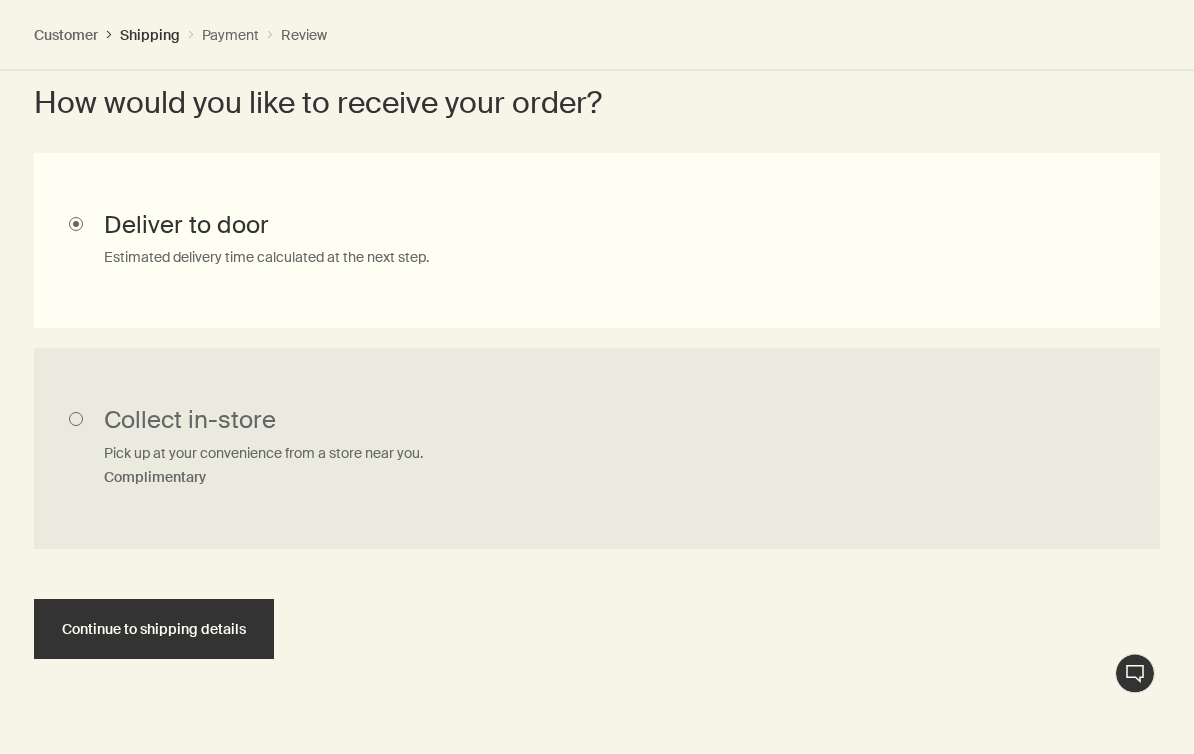 click on "Continue to shipping details" at bounding box center (154, 630) 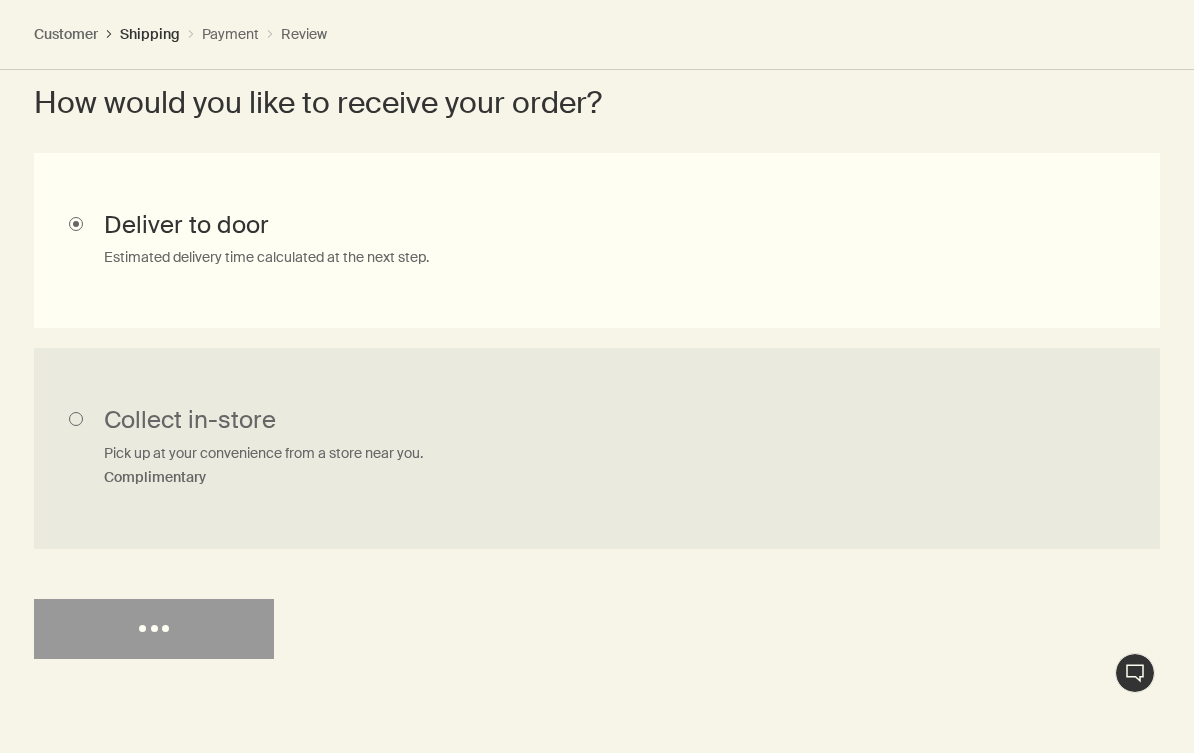 scroll, scrollTop: 0, scrollLeft: 0, axis: both 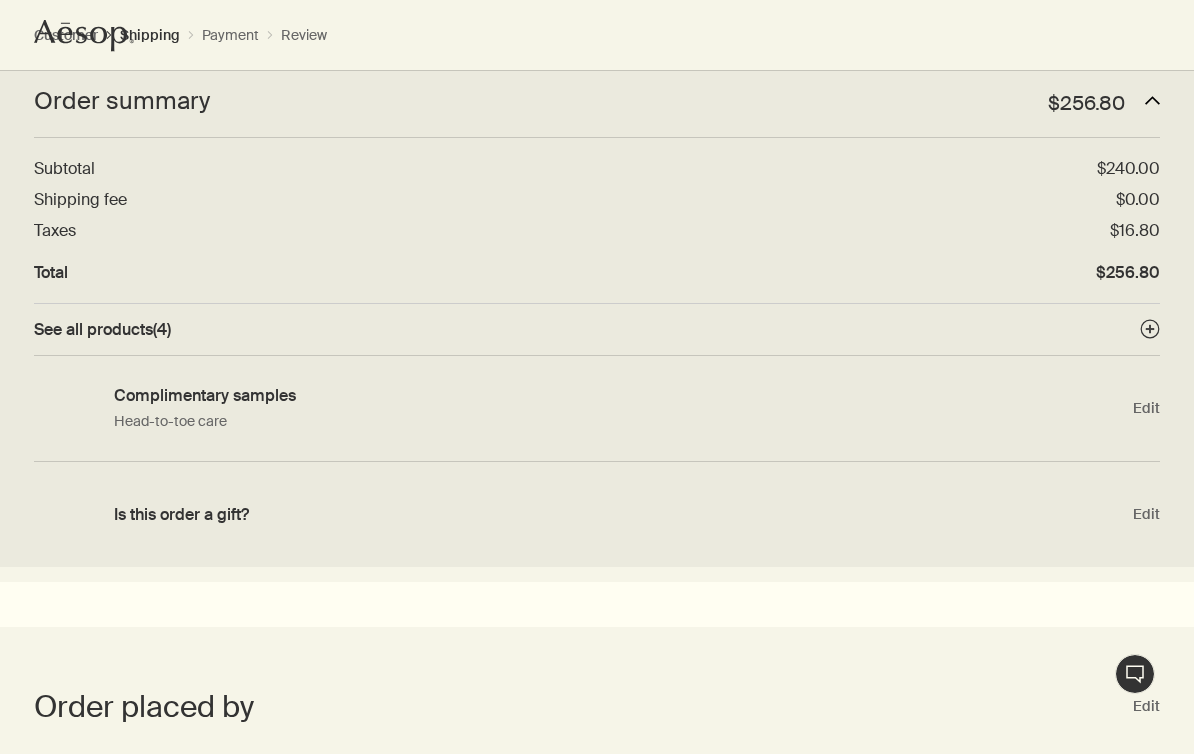 select on "US" 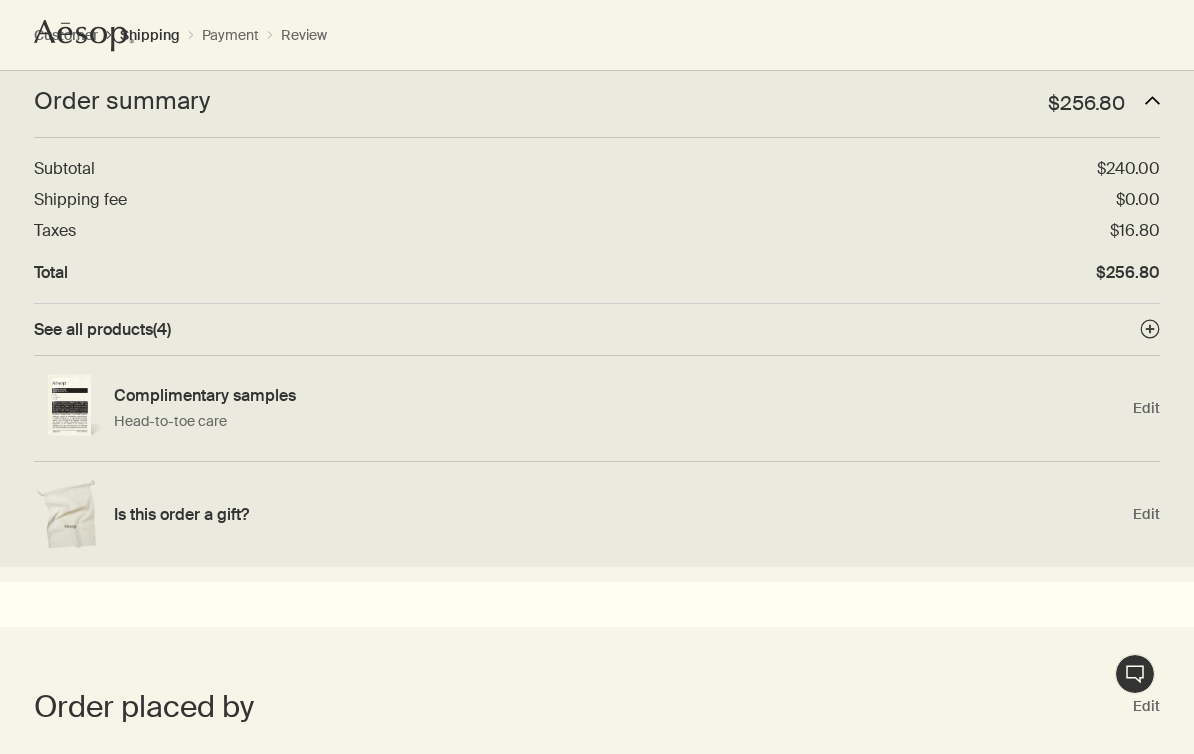 select on "US" 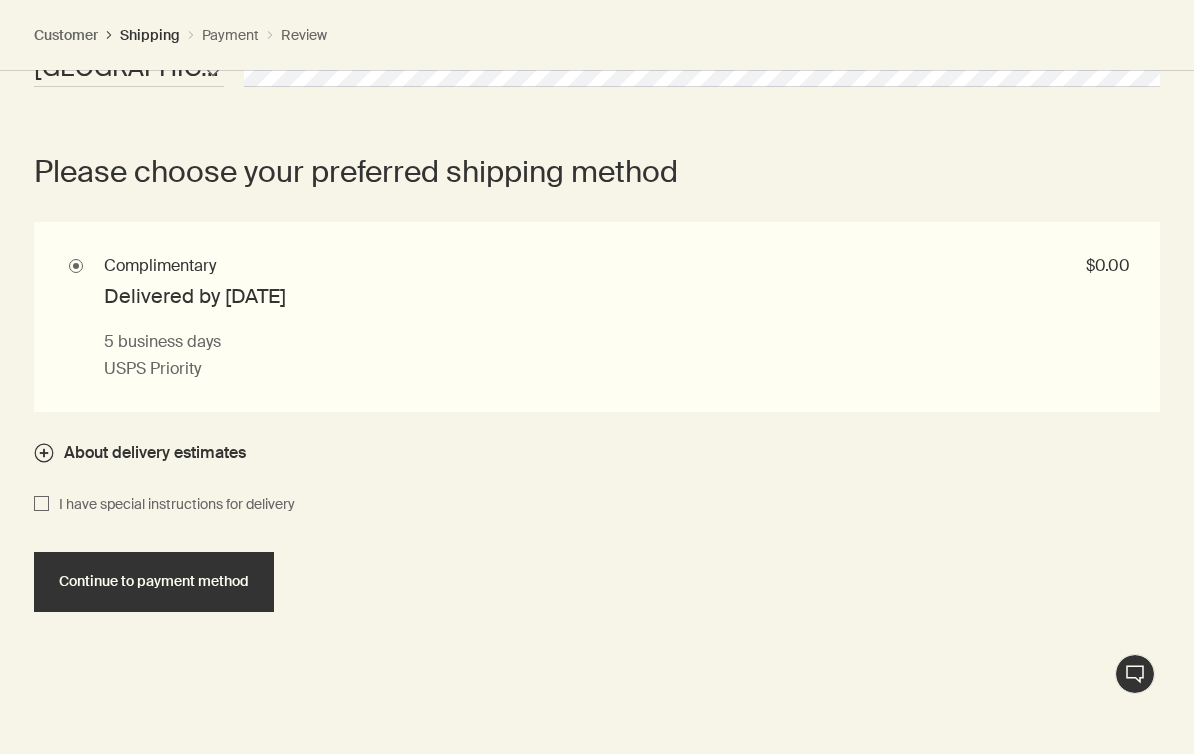 scroll, scrollTop: 2354, scrollLeft: 0, axis: vertical 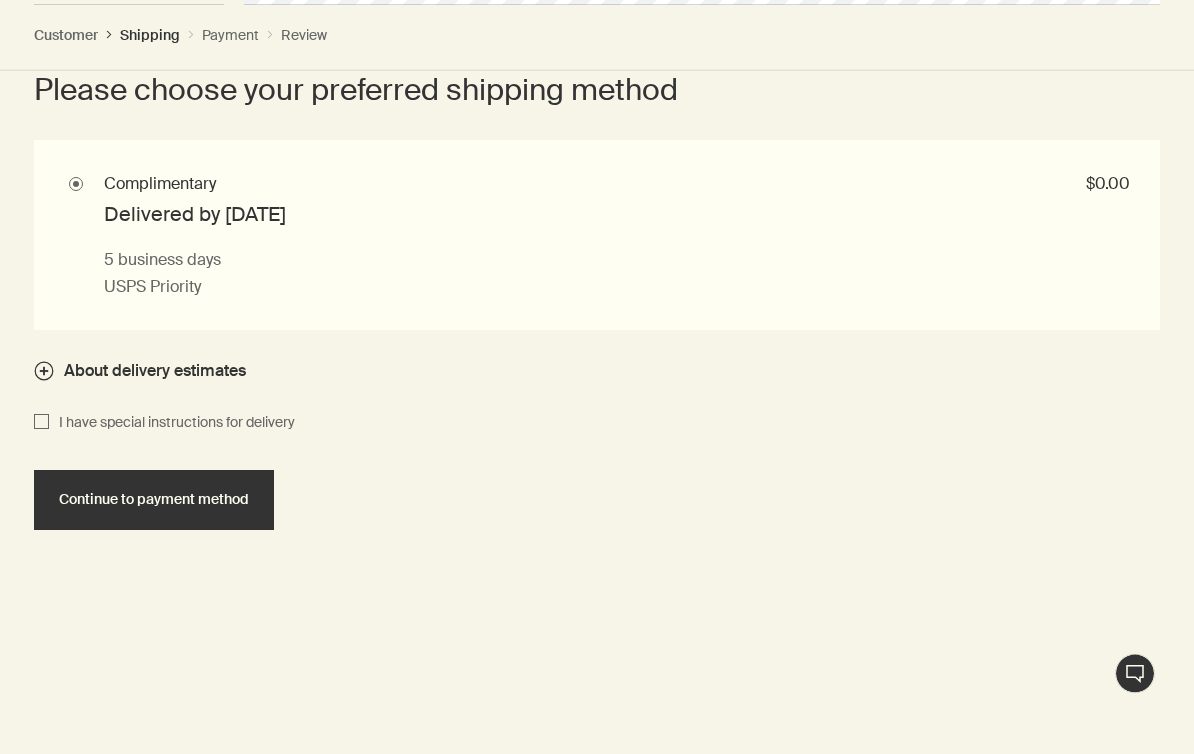 click on "Continue to payment method" at bounding box center (154, 500) 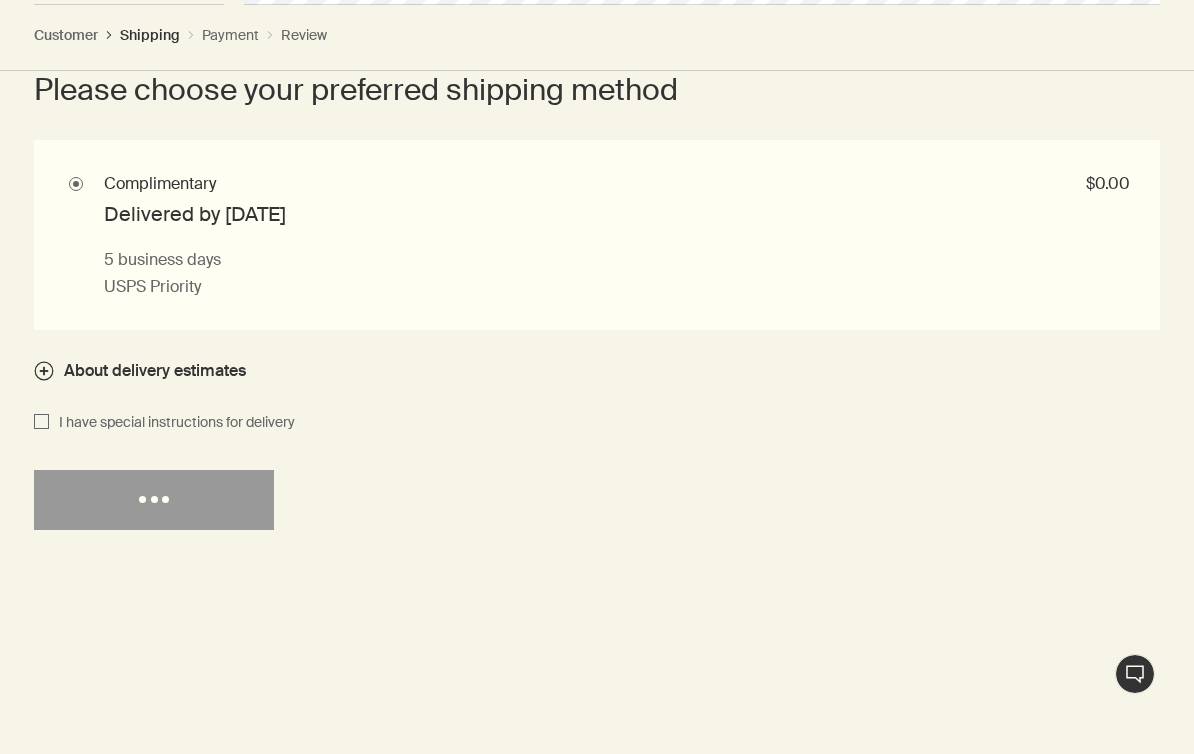 select on "US" 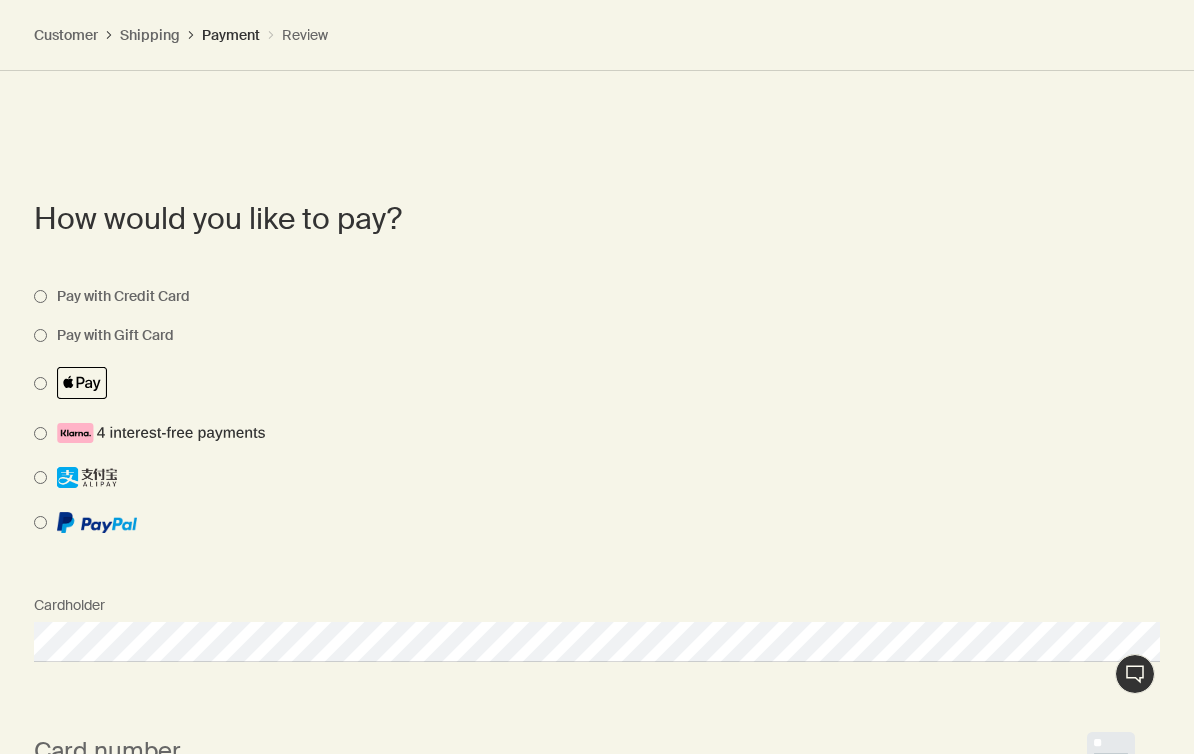 scroll, scrollTop: 1914, scrollLeft: 0, axis: vertical 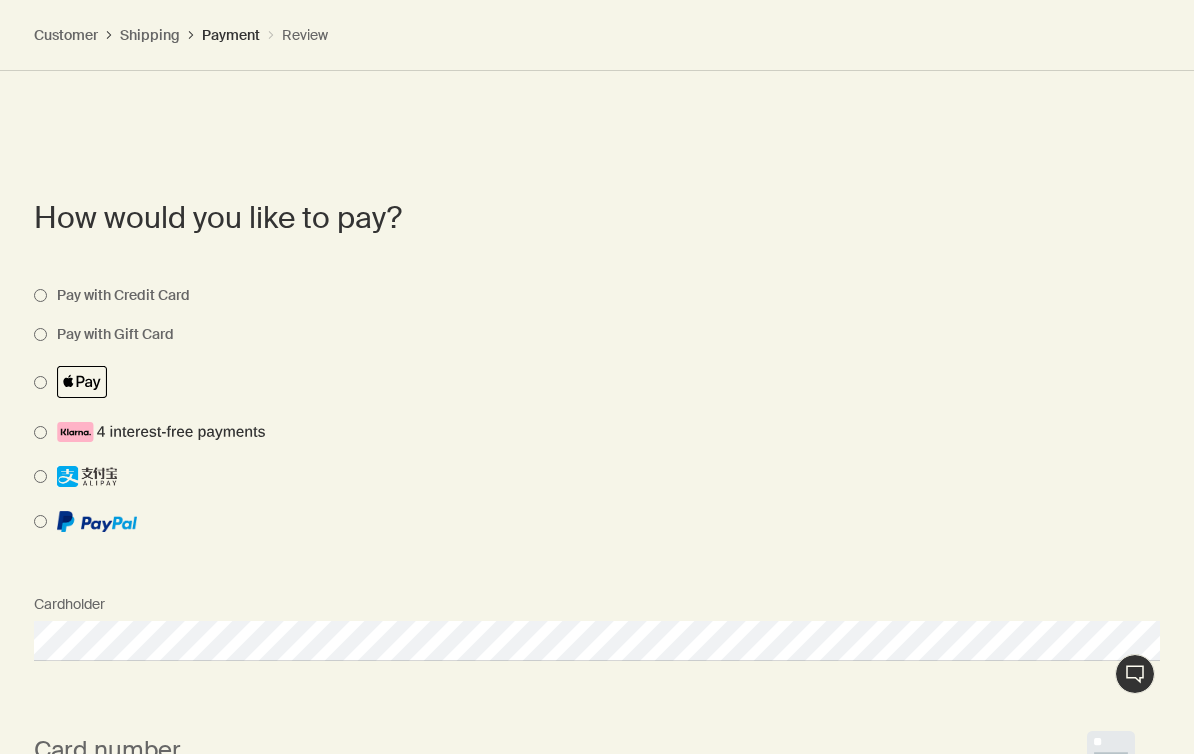 click on "How would you like to pay? Pay with Credit Card Pay with Gift Card Cardholder Card number <p>Your browser does not support iframes.</p> MM/YY <p>Your browser does not support iframes.</p> CVV <p>Your browser does not support iframes.</p> Save this card securely for next time. Use shipping address as billing address Afghanistan Albania Algeria American Samoa Andorra Angola Anguilla Antarctica Antigua and Barbuda Argentina Armenia Aruba Australia Austria Azerbaijan Bahamas Bahrain Bangladesh Barbados Belarus Belgium Belize Benin Bermuda Bhutan Bolivia Bosnia and Herzegovina Botswana Brazil British Indian Ocean Territory British Virgin Islands Brunei Bulgaria Burkina Faso Burundi Cambodia Cameroon Canada Cape Verde Cayman Islands Central African Republic Chad Chile Chinese Mainland Christmas Island Cocos Islands Colombia Comoros Cook Islands Costa Rica Croatia Cuba Curacao Cyprus Czech Republic Democratic Republic of the Congo Denmark Djibouti Dominica Dominican Republic East Timor Ecuador Egypt El Salvador Fiji" at bounding box center (597, 963) 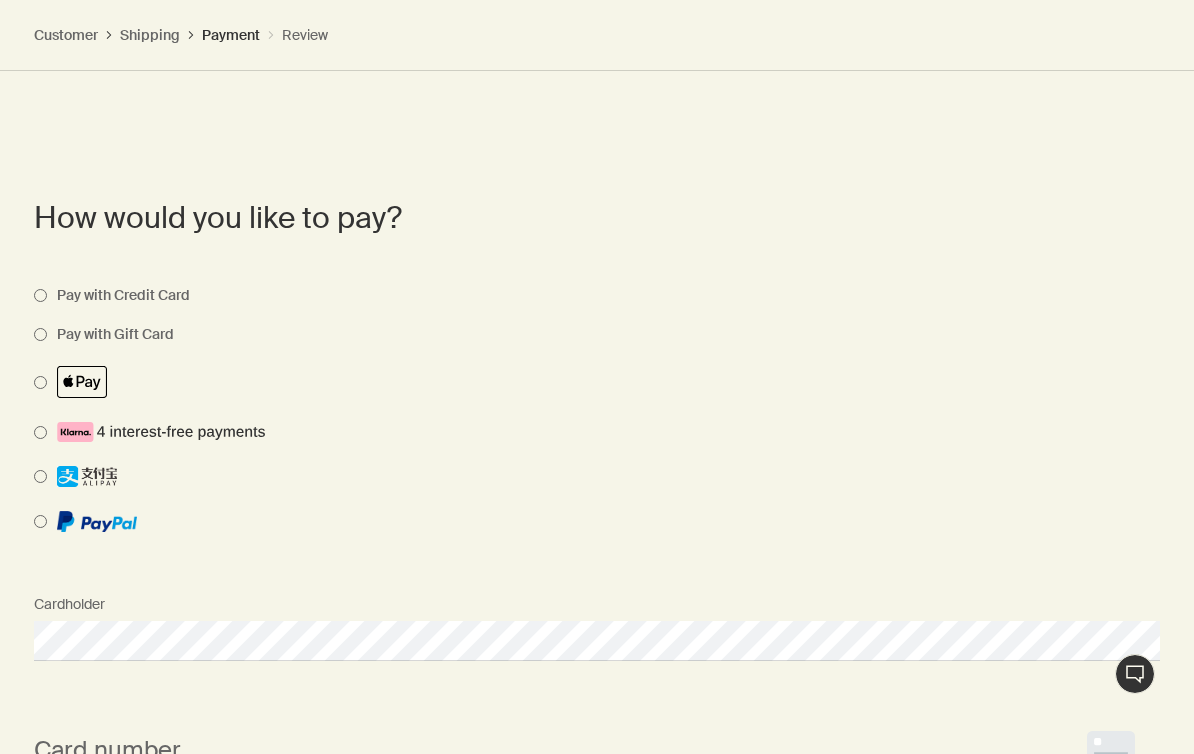 select on "US" 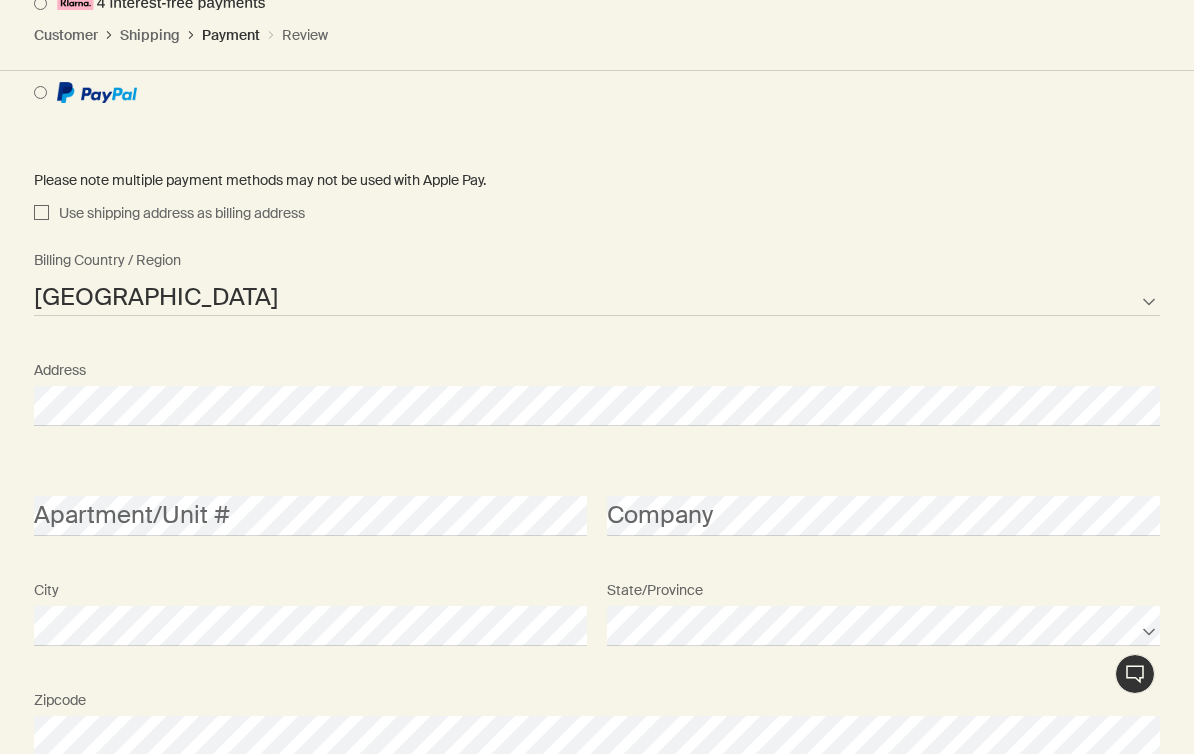 click on "Use shipping address as billing address" at bounding box center (41, 214) 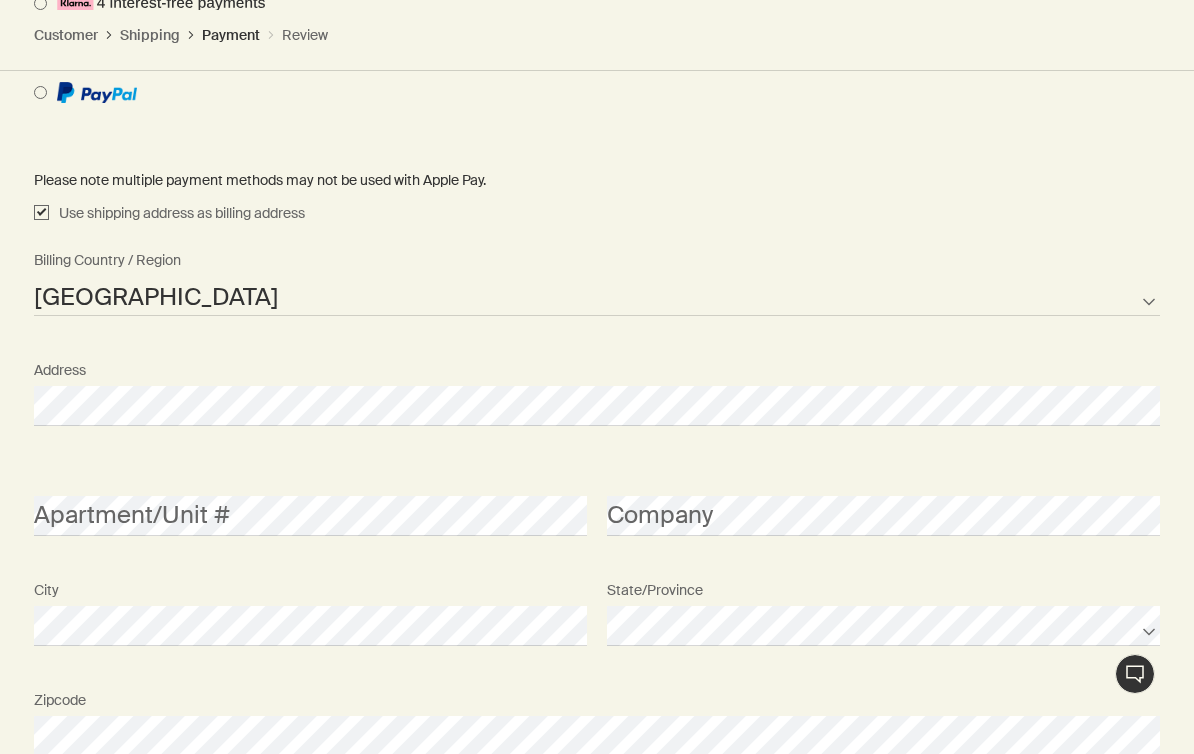 checkbox on "true" 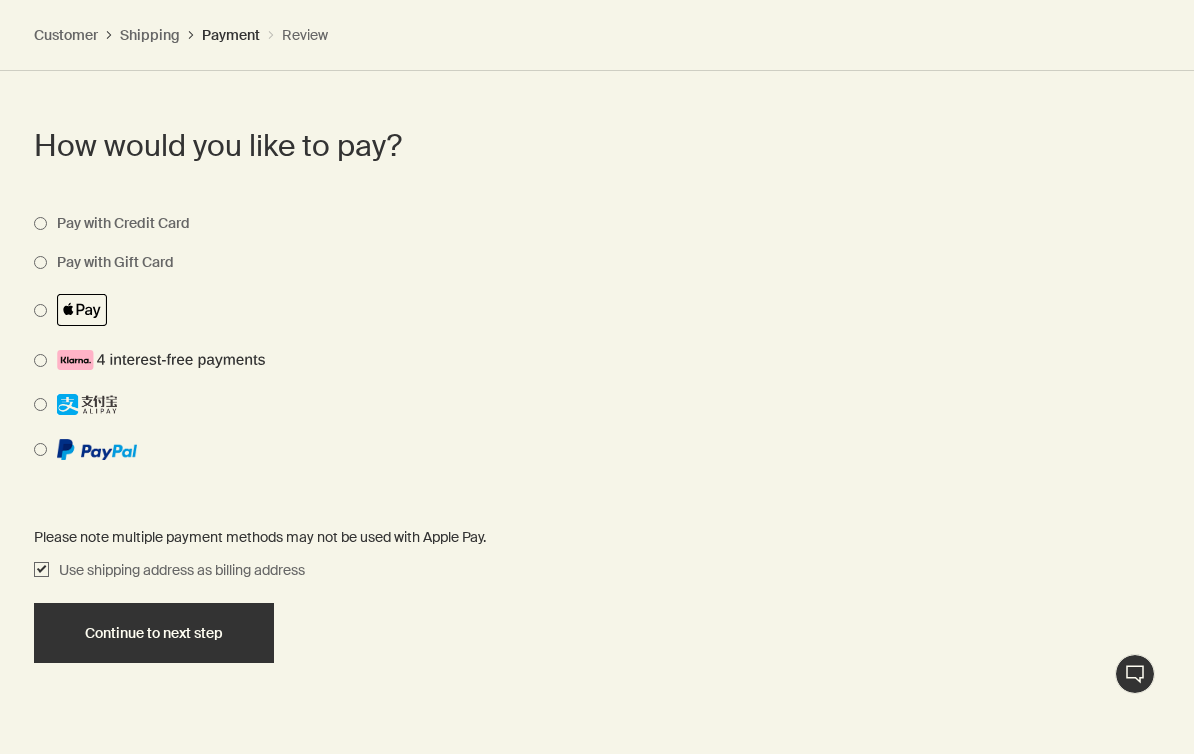 click on "Continue to next step" at bounding box center [154, 633] 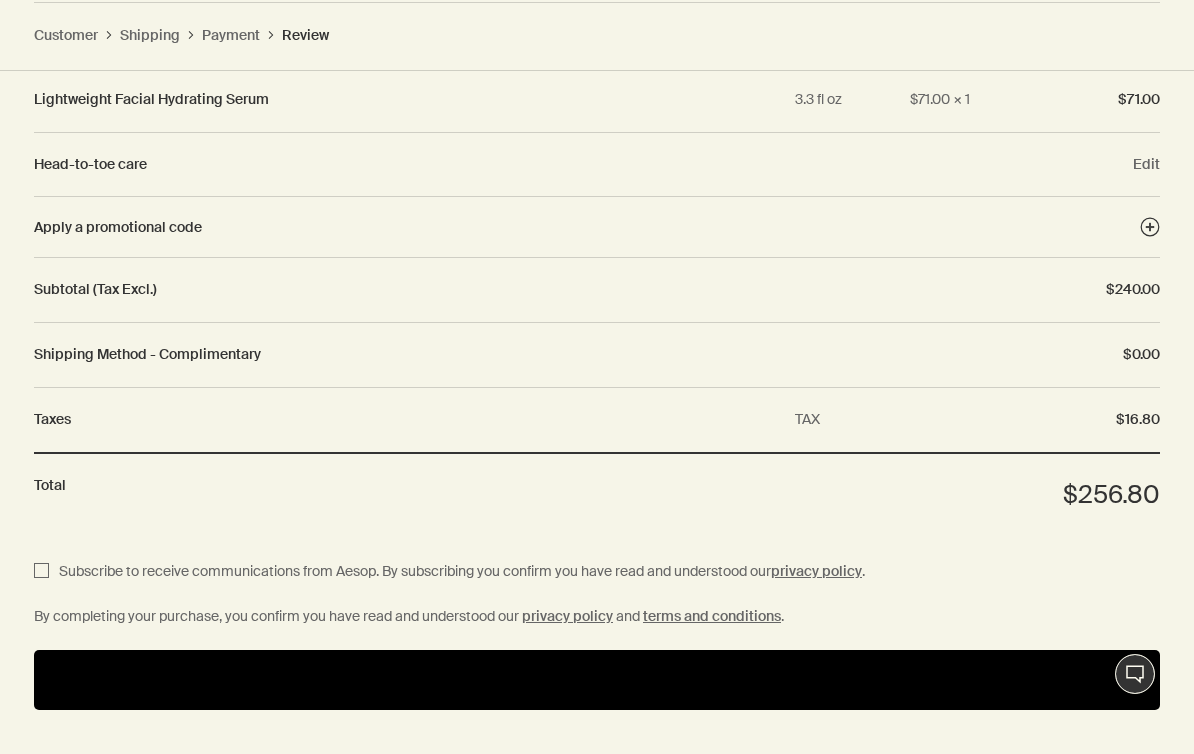 scroll, scrollTop: 2911, scrollLeft: 0, axis: vertical 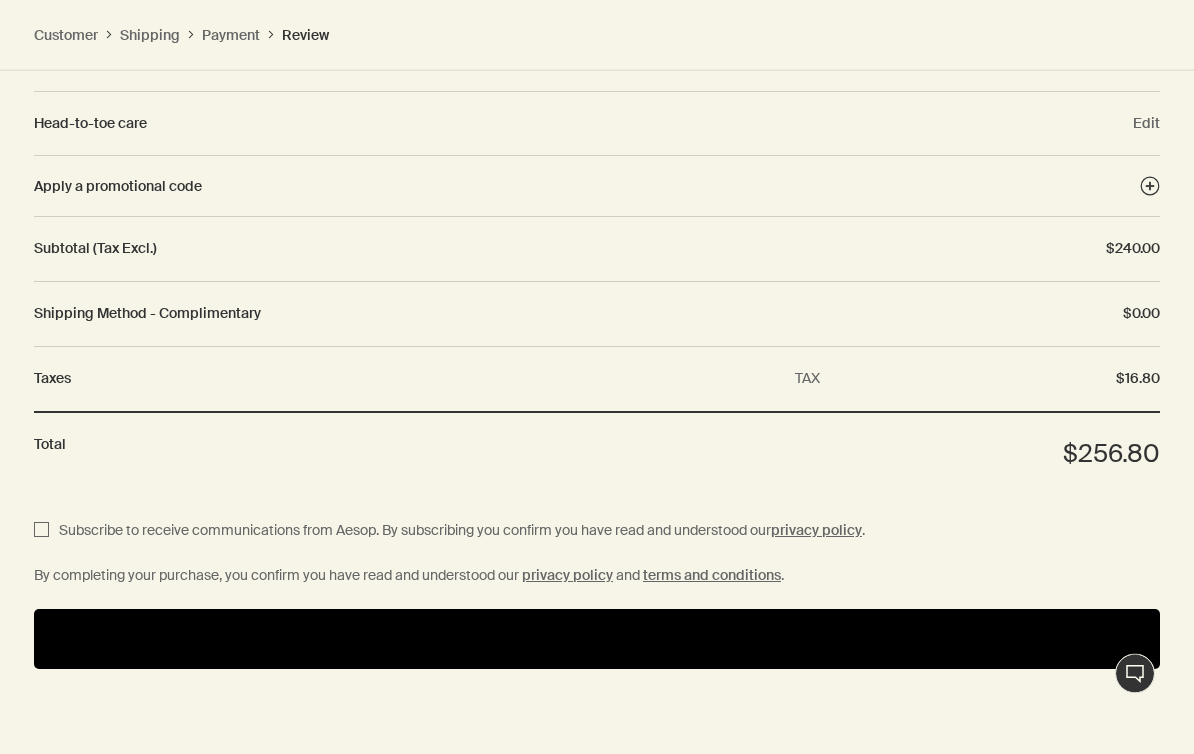 click at bounding box center [597, 640] 